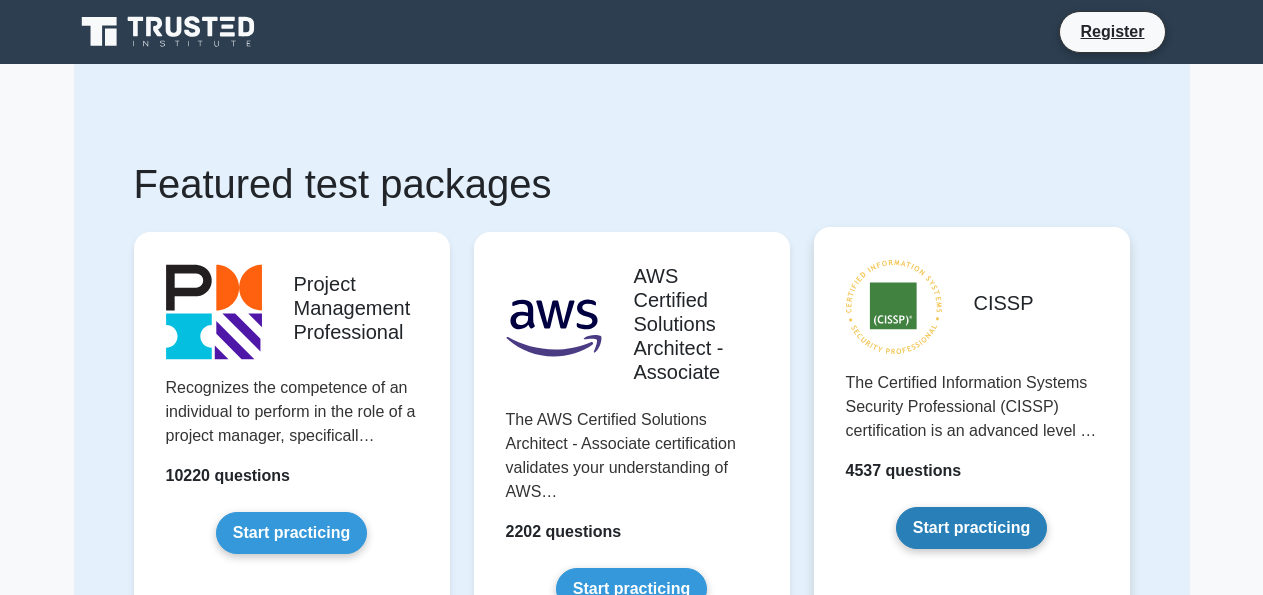 scroll, scrollTop: 0, scrollLeft: 0, axis: both 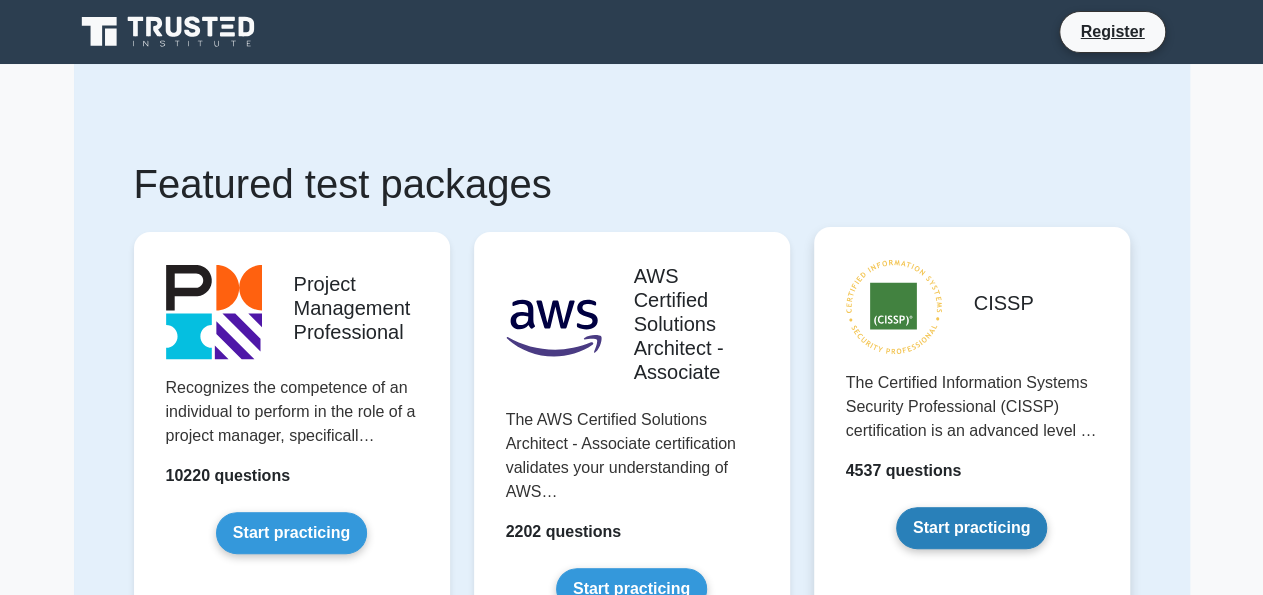 click on "Start practicing" at bounding box center [971, 528] 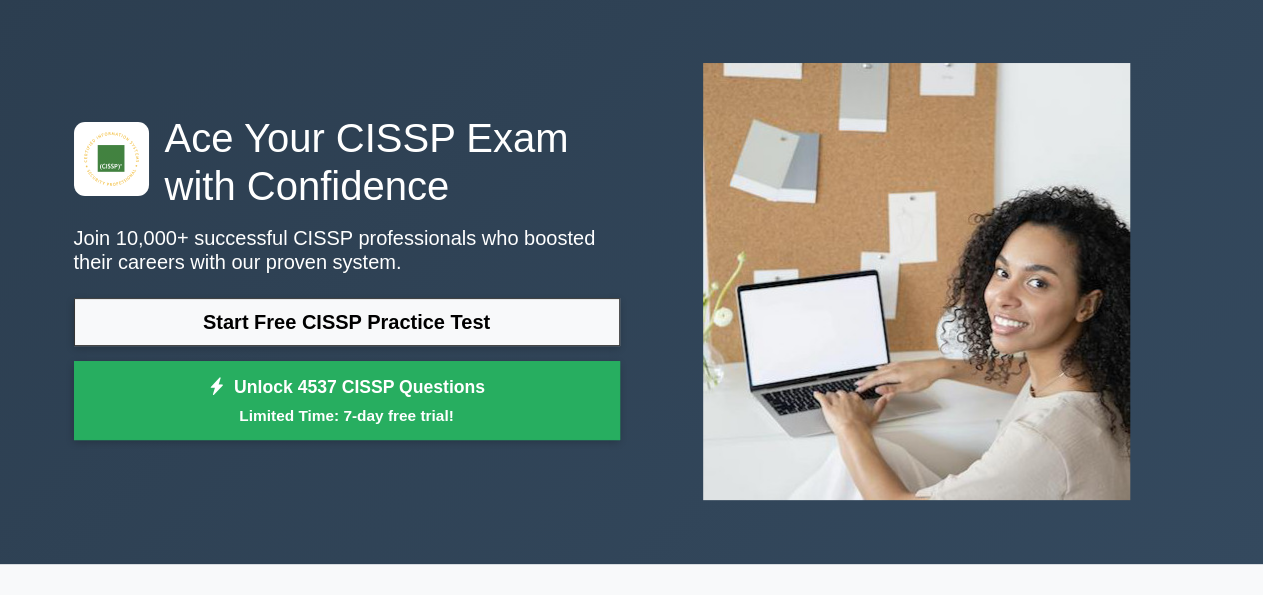 scroll, scrollTop: 0, scrollLeft: 0, axis: both 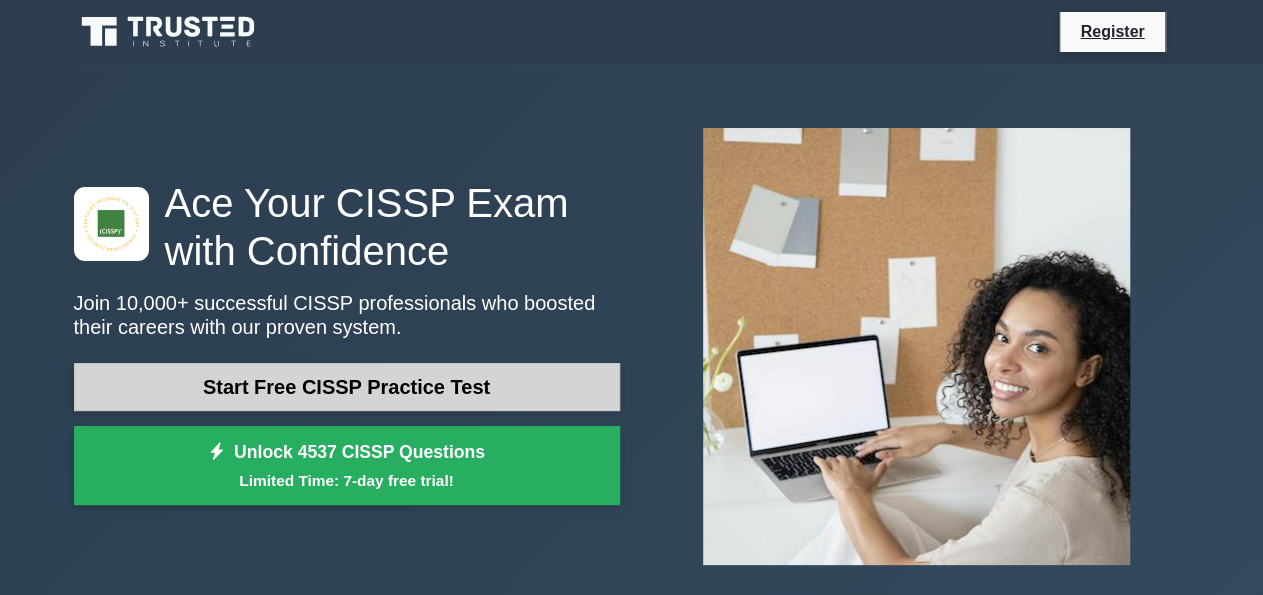 click on "Start Free CISSP Practice Test" at bounding box center (347, 387) 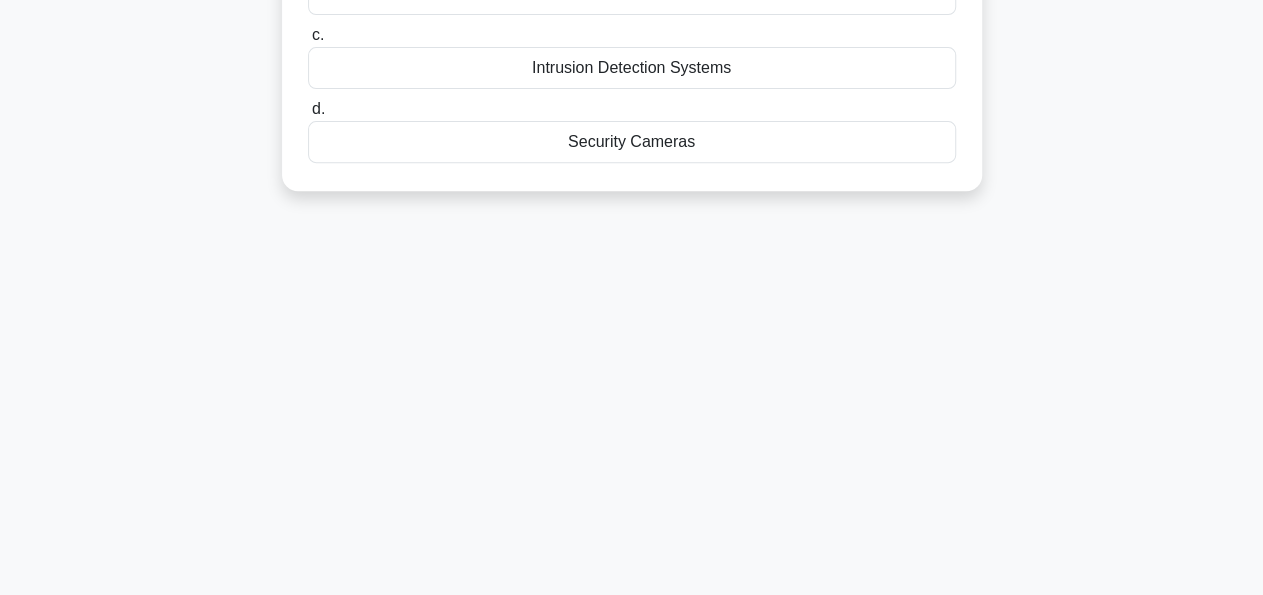 scroll, scrollTop: 104, scrollLeft: 0, axis: vertical 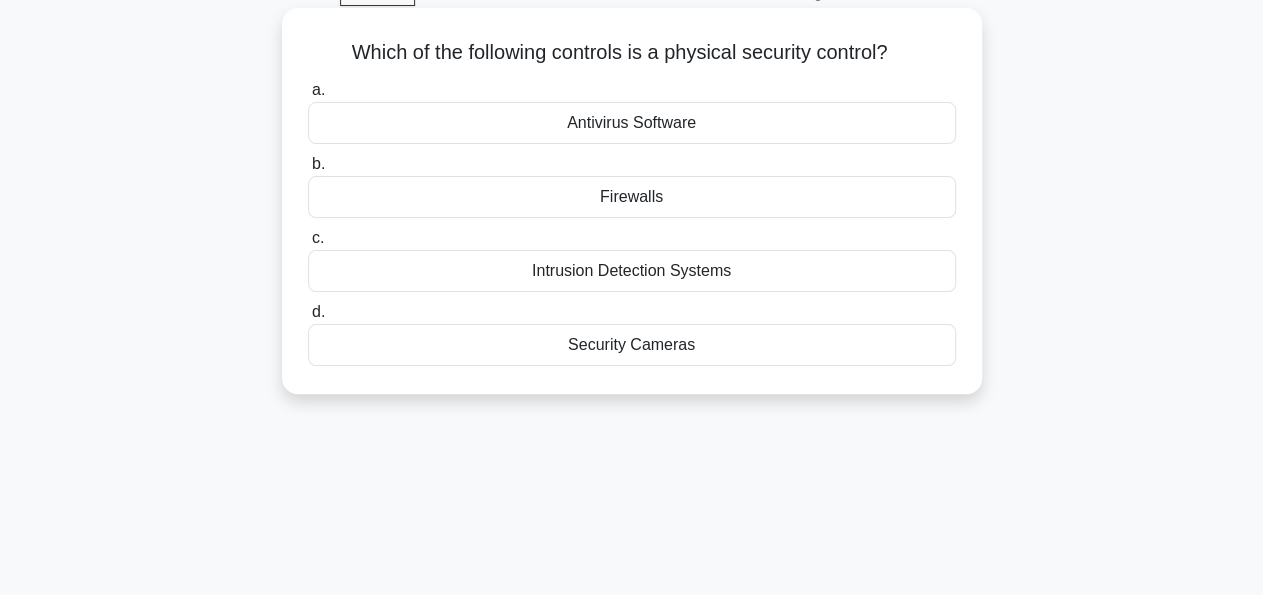 click on "Firewalls" at bounding box center [632, 197] 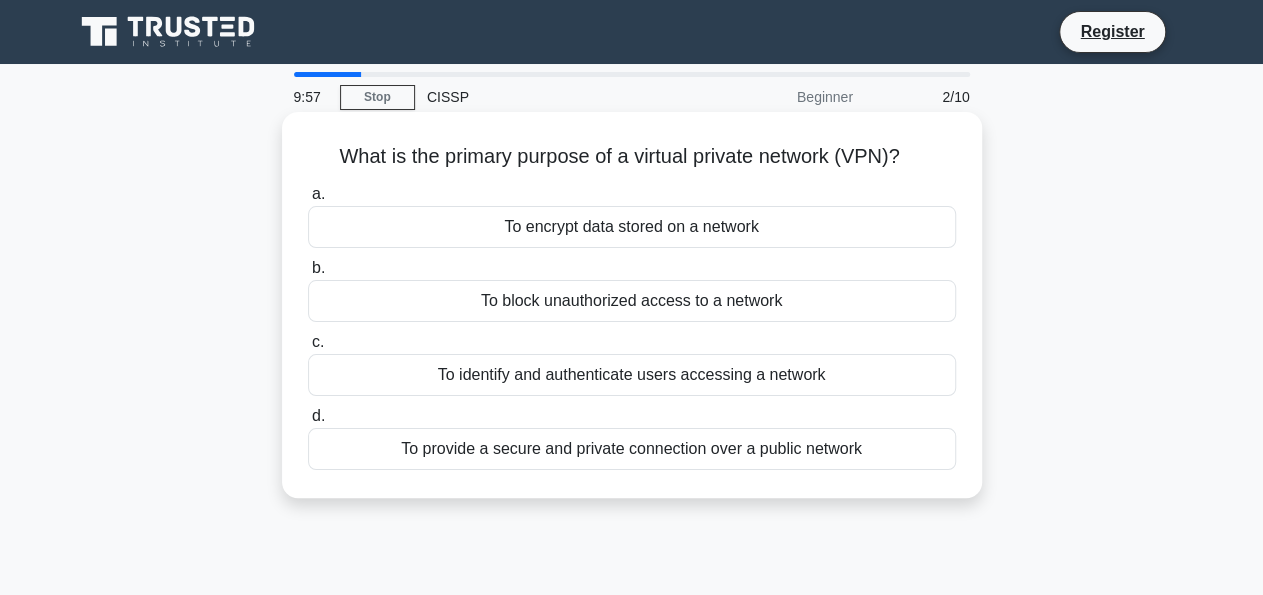 scroll, scrollTop: 0, scrollLeft: 0, axis: both 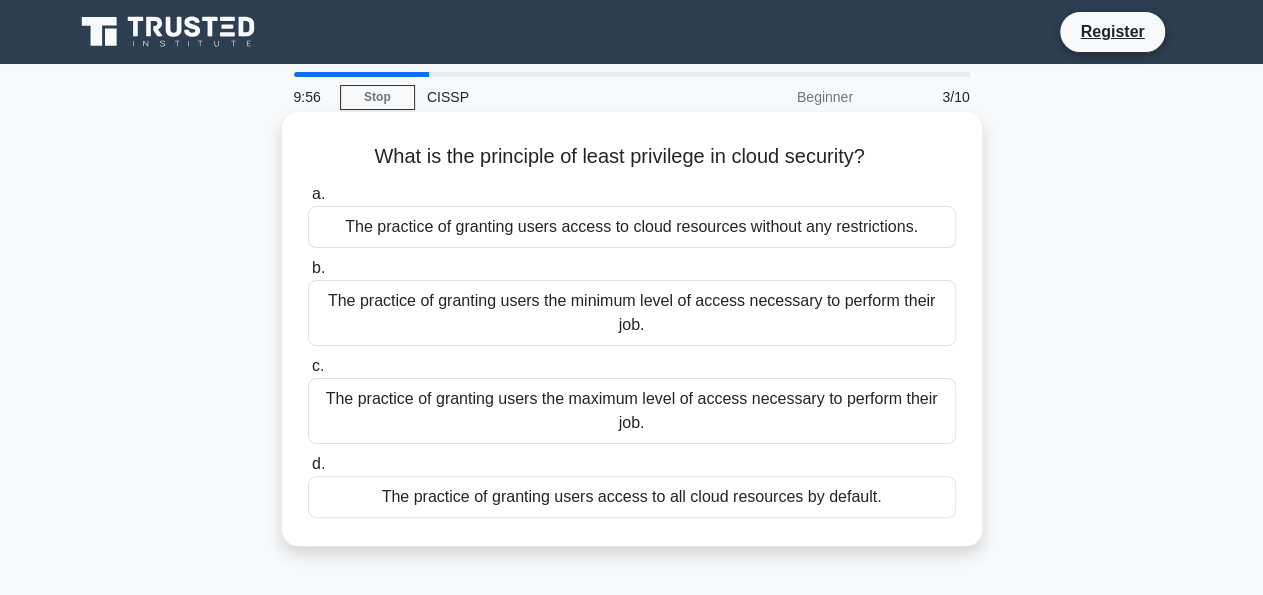 click on "The practice of granting users the minimum level of access necessary to perform their job." at bounding box center (632, 313) 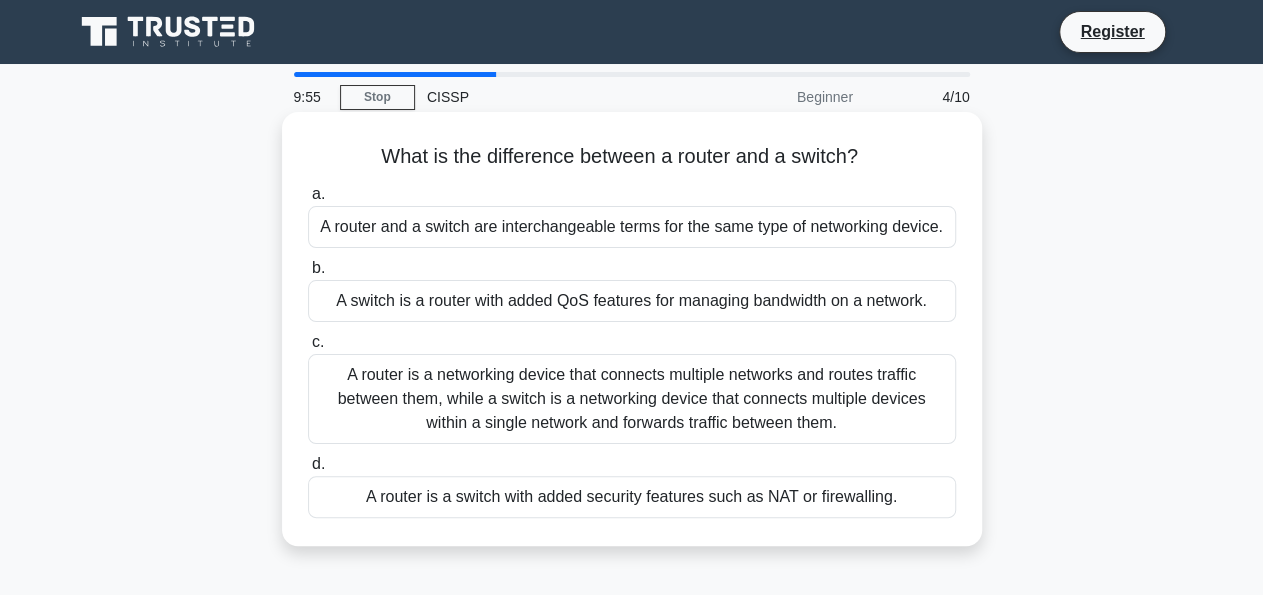 click on "a.
A router and a switch are interchangeable terms for the same type of networking device.
b.
A switch is a router with added QoS features for managing bandwidth on a network.
c. d." at bounding box center [632, 350] 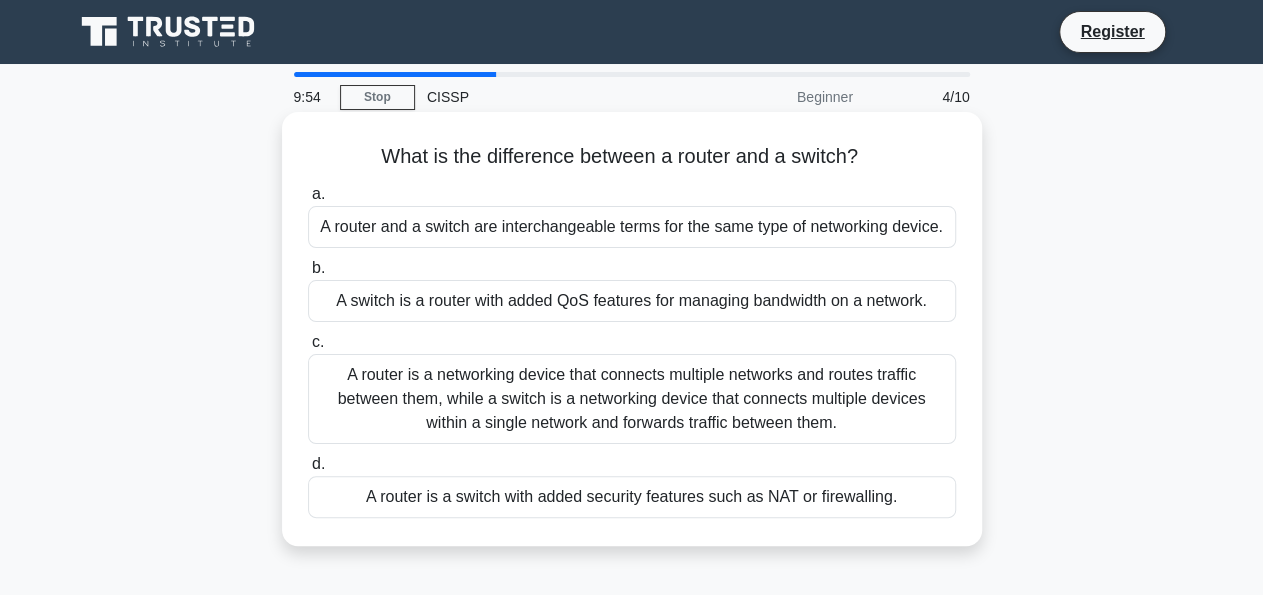 click on "A switch is a router with added QoS features for managing bandwidth on a network." at bounding box center (632, 301) 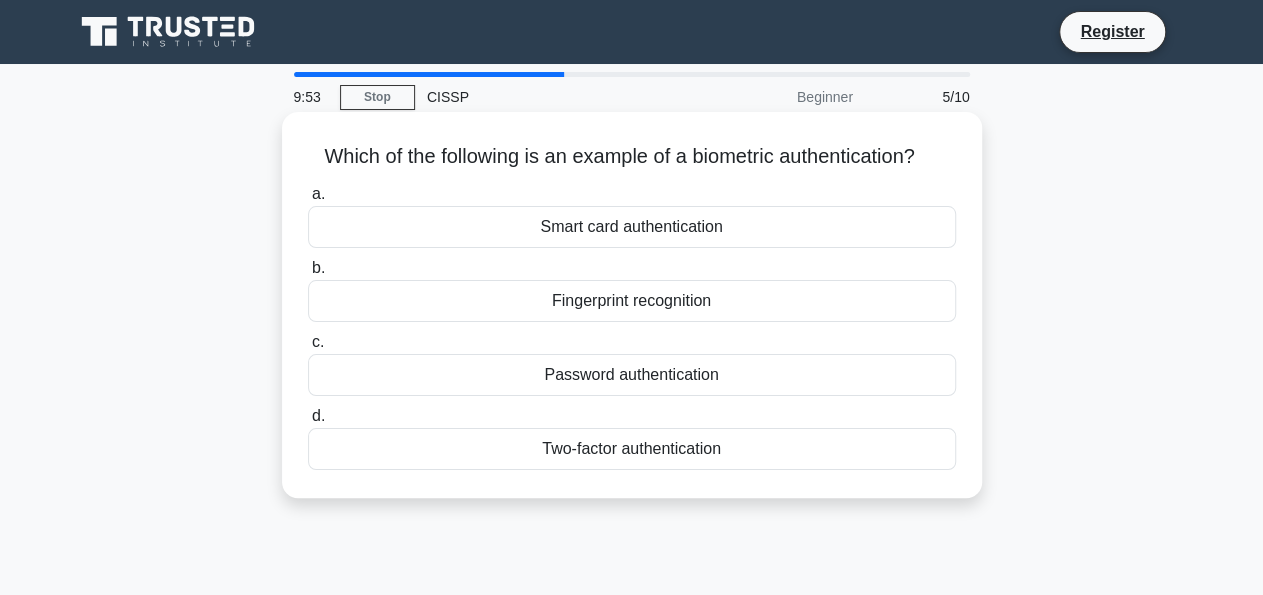 click on "Smart card authentication" at bounding box center [632, 227] 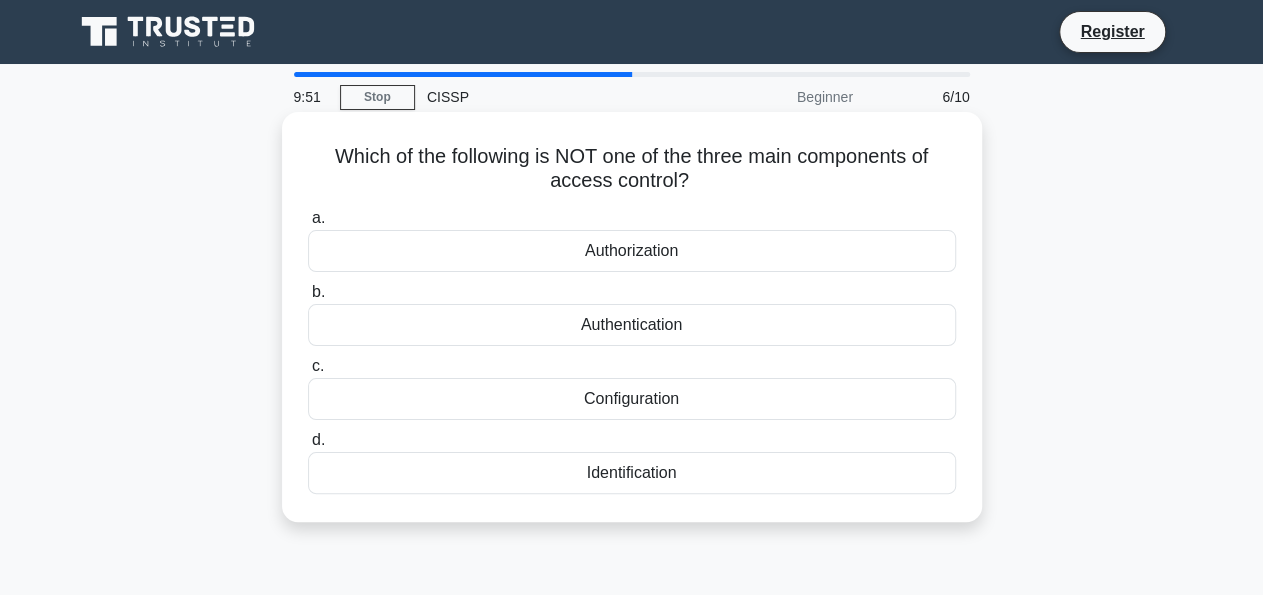 click on "Authentication" at bounding box center (632, 325) 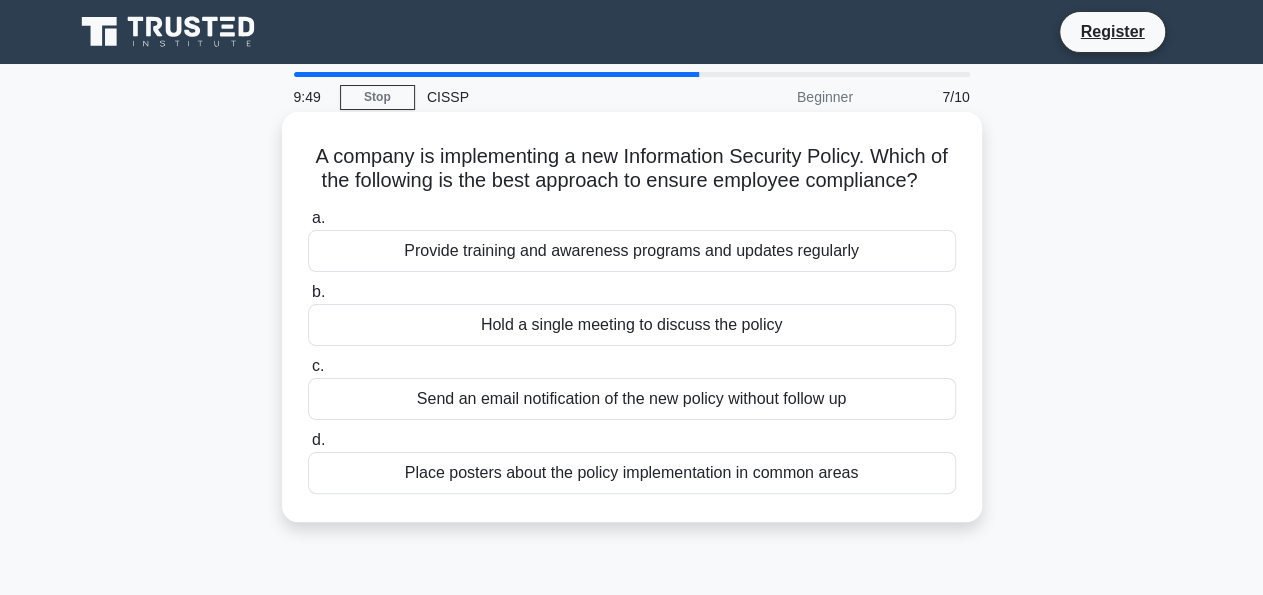 click on "Send an email notification of the new policy without follow up" at bounding box center [632, 399] 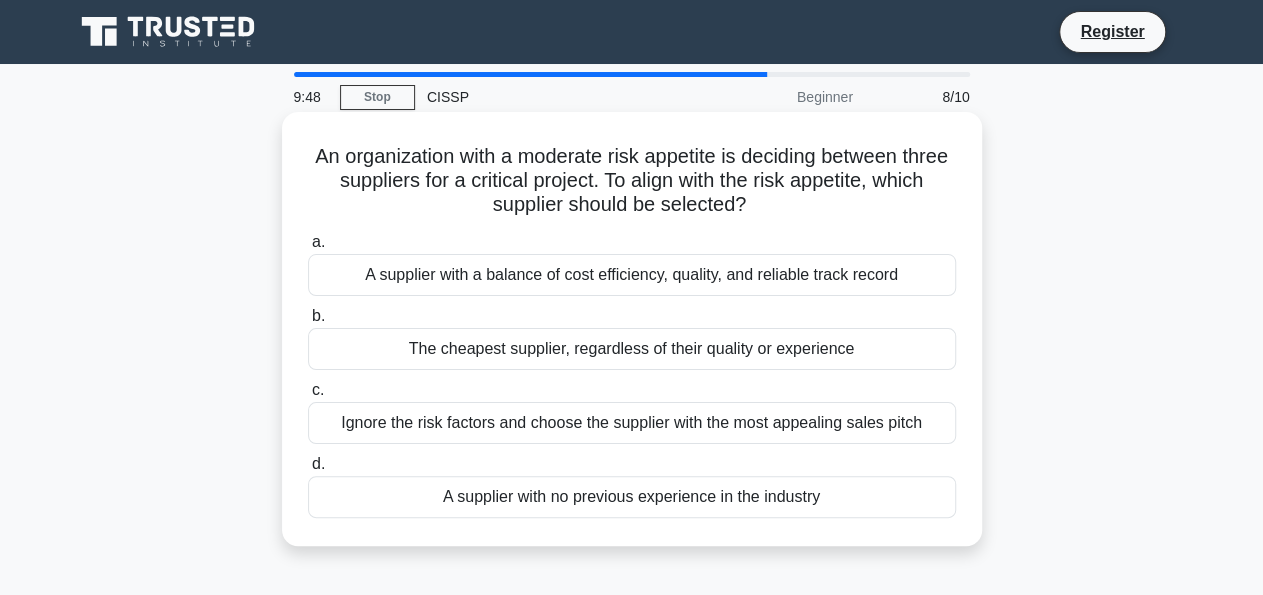 click on "b.
The cheapest supplier, regardless of their quality or experience" at bounding box center (632, 337) 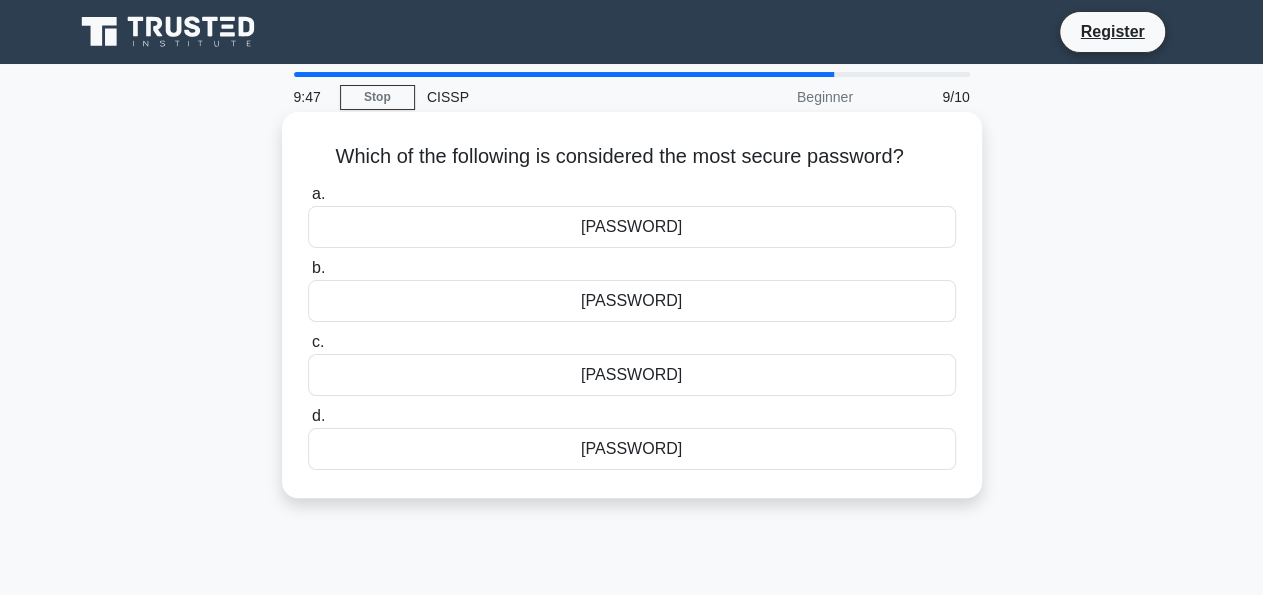 click on "123456" at bounding box center [632, 301] 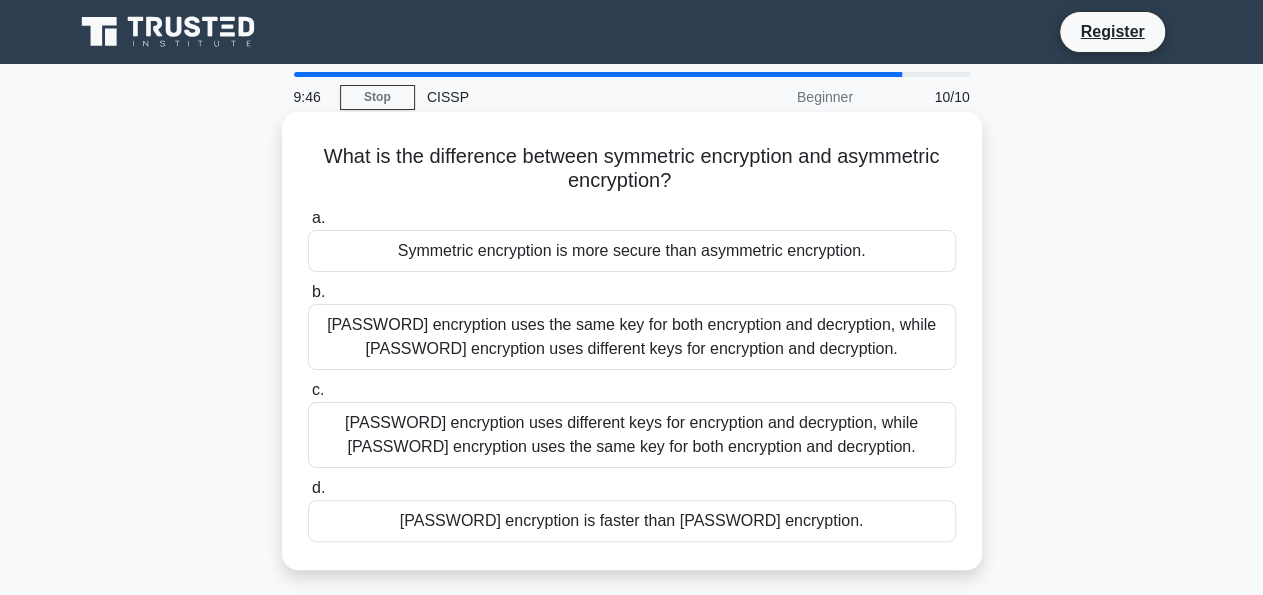 click on "Symmetric encryption is more secure than asymmetric encryption." at bounding box center (632, 251) 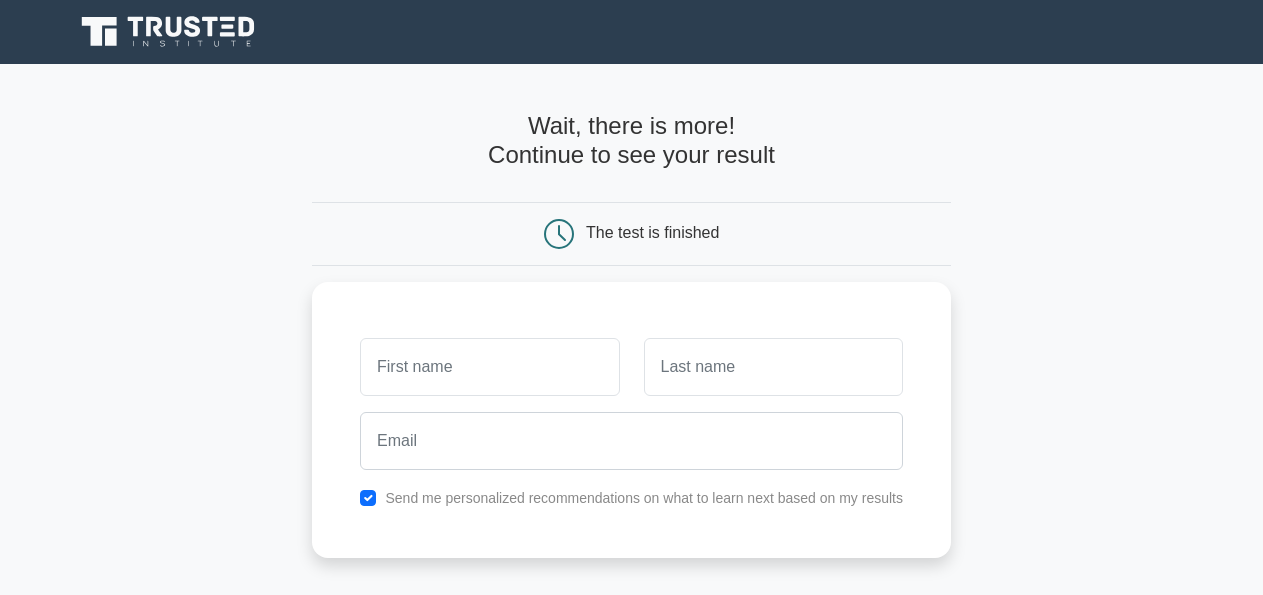 scroll, scrollTop: 0, scrollLeft: 0, axis: both 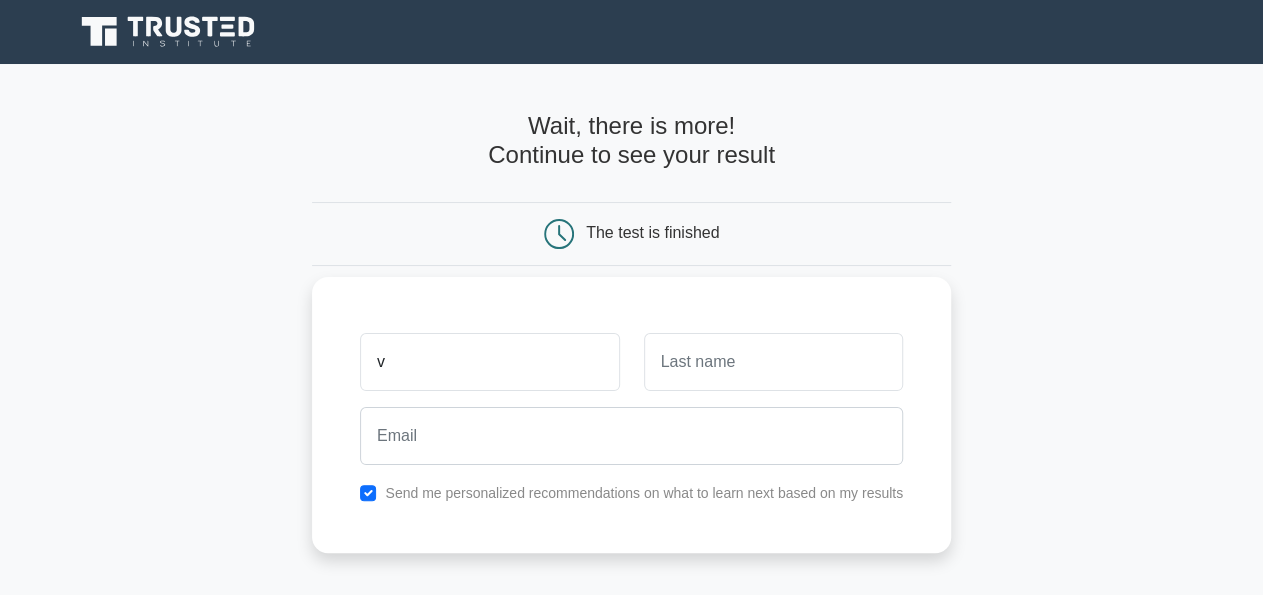 type on "v" 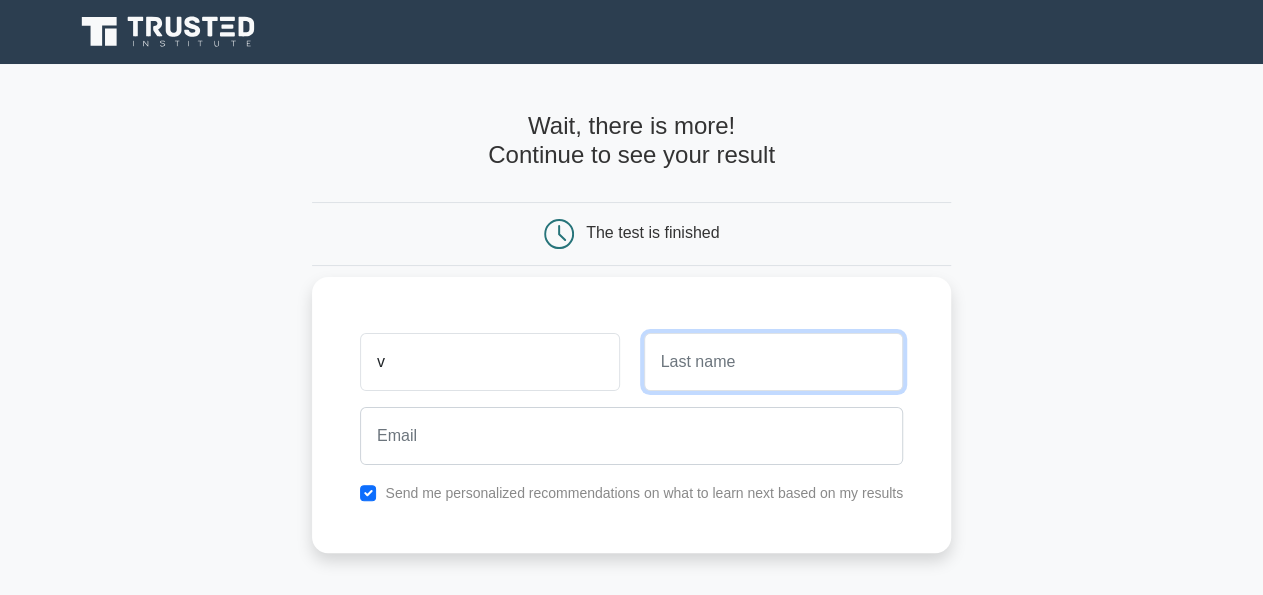 click at bounding box center (773, 362) 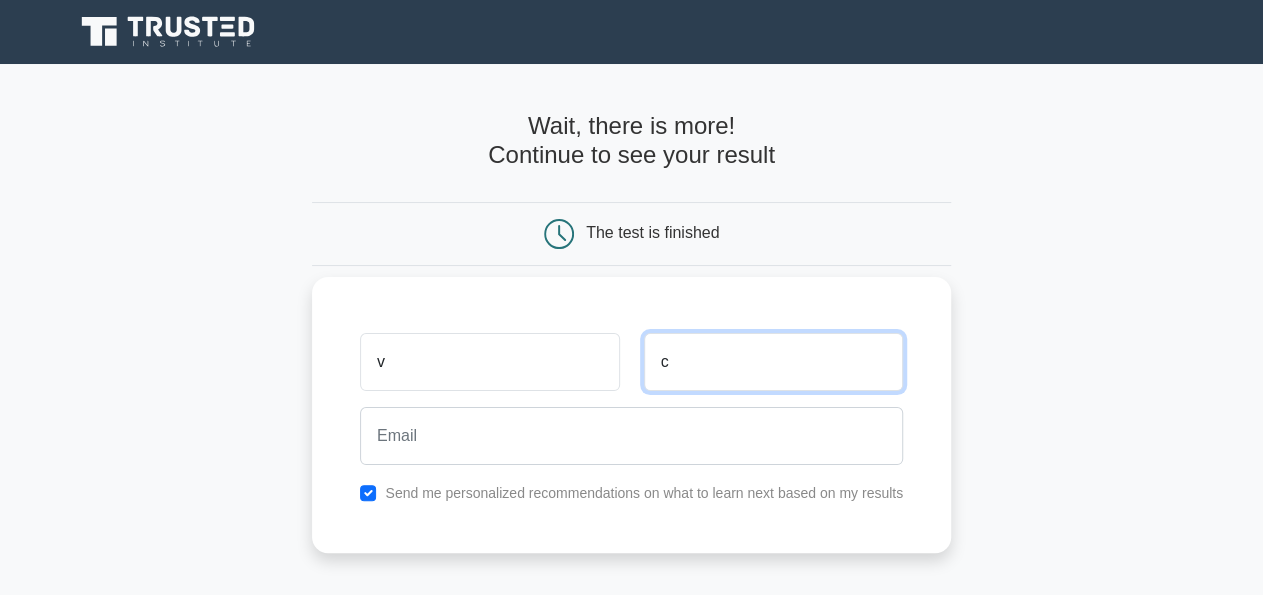 type on "c" 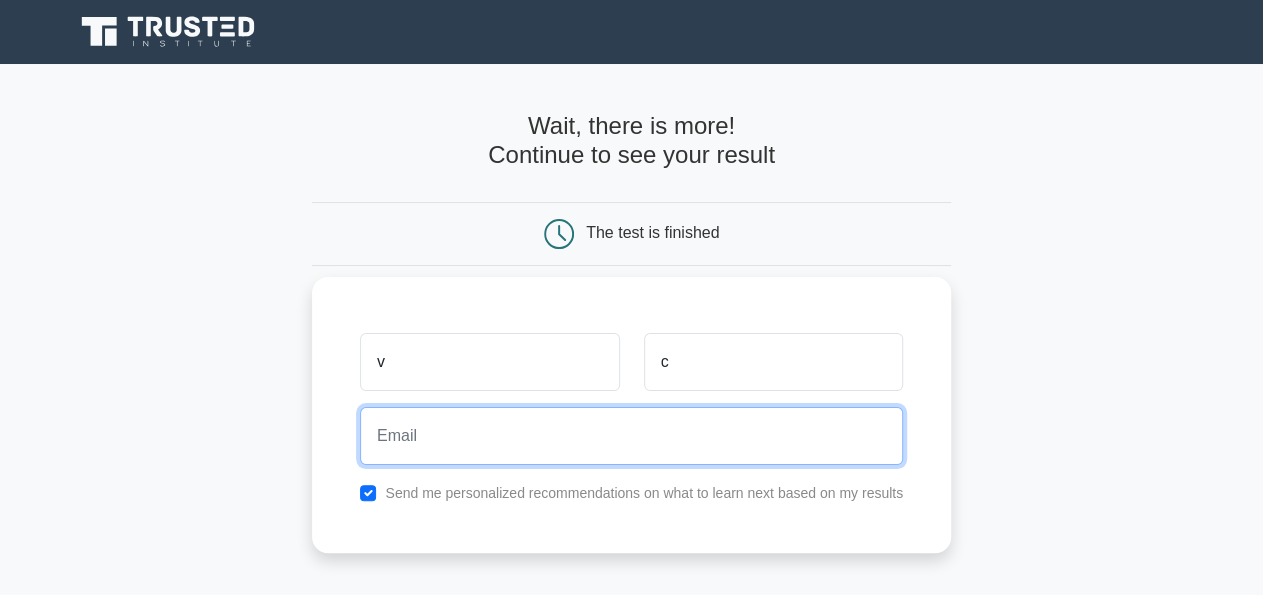 click at bounding box center [631, 436] 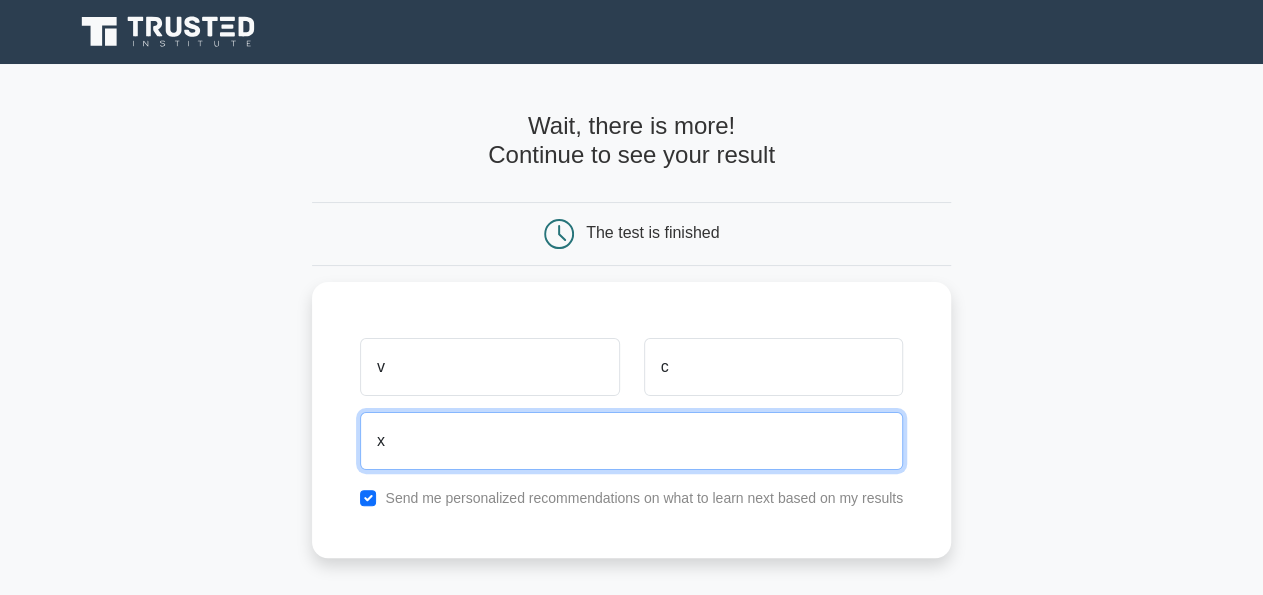click on "Show my results" at bounding box center [631, 627] 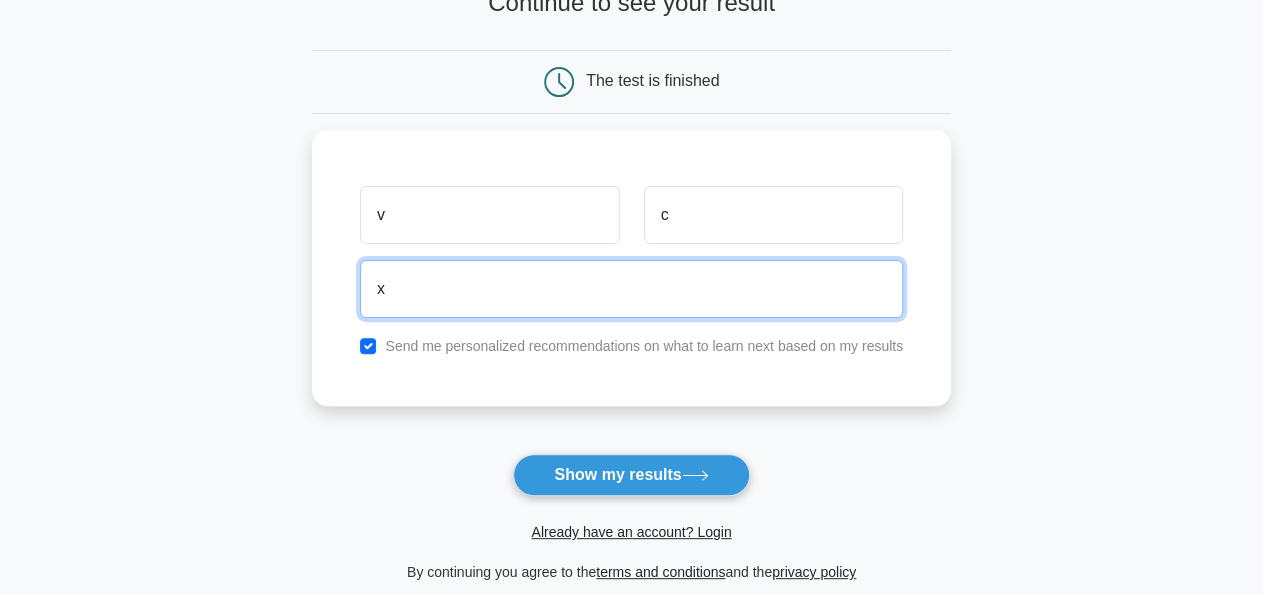 scroll, scrollTop: 312, scrollLeft: 0, axis: vertical 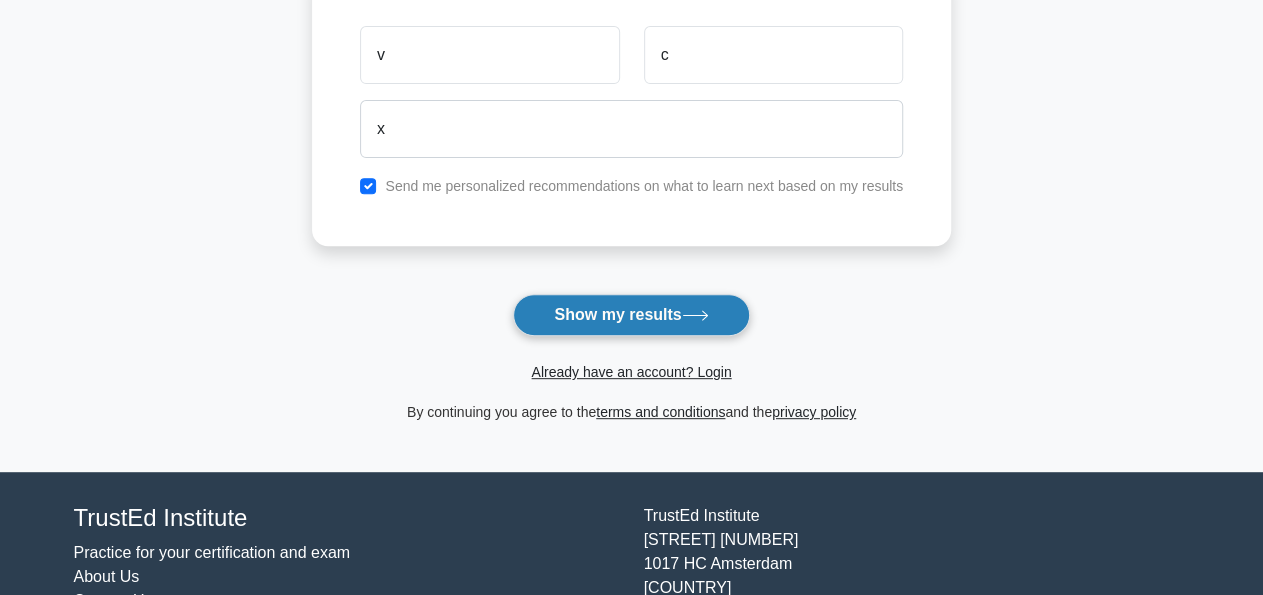 click on "Show my results" at bounding box center [631, 315] 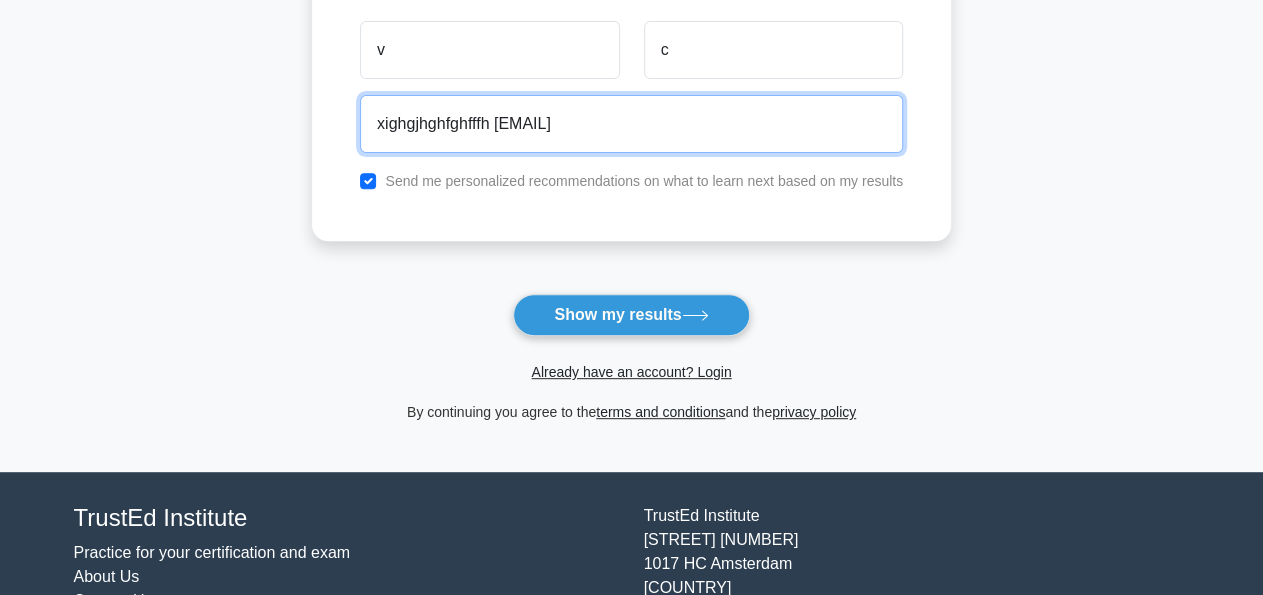 type on "xighgjhghfghfffh email" 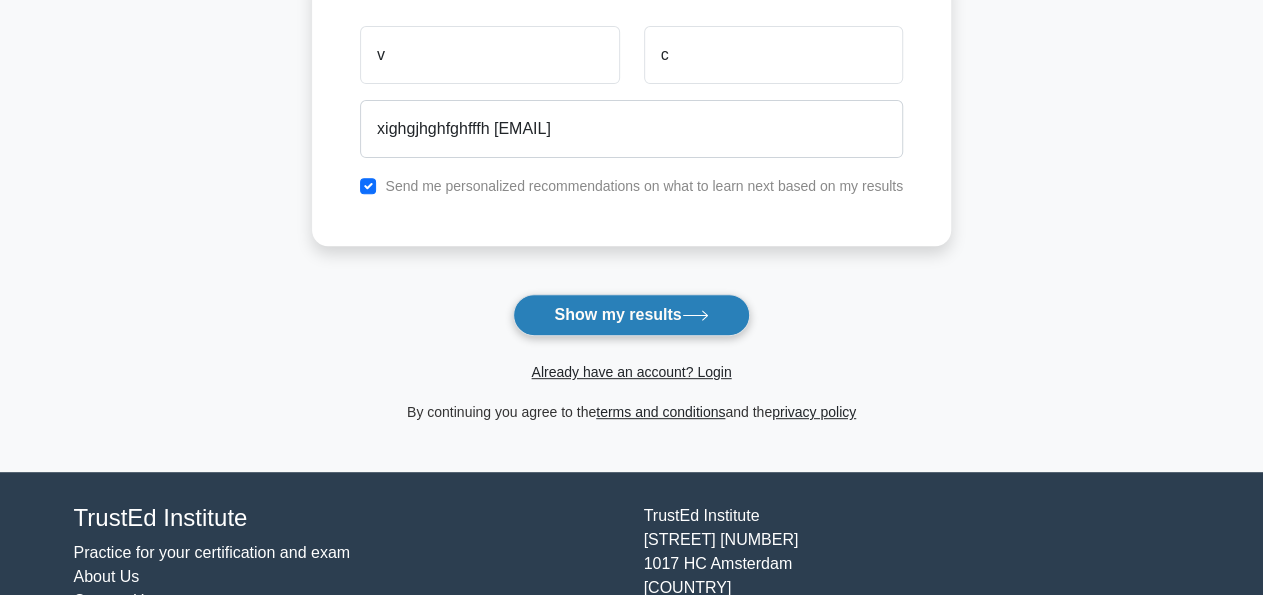 click on "Show my results" at bounding box center (631, 315) 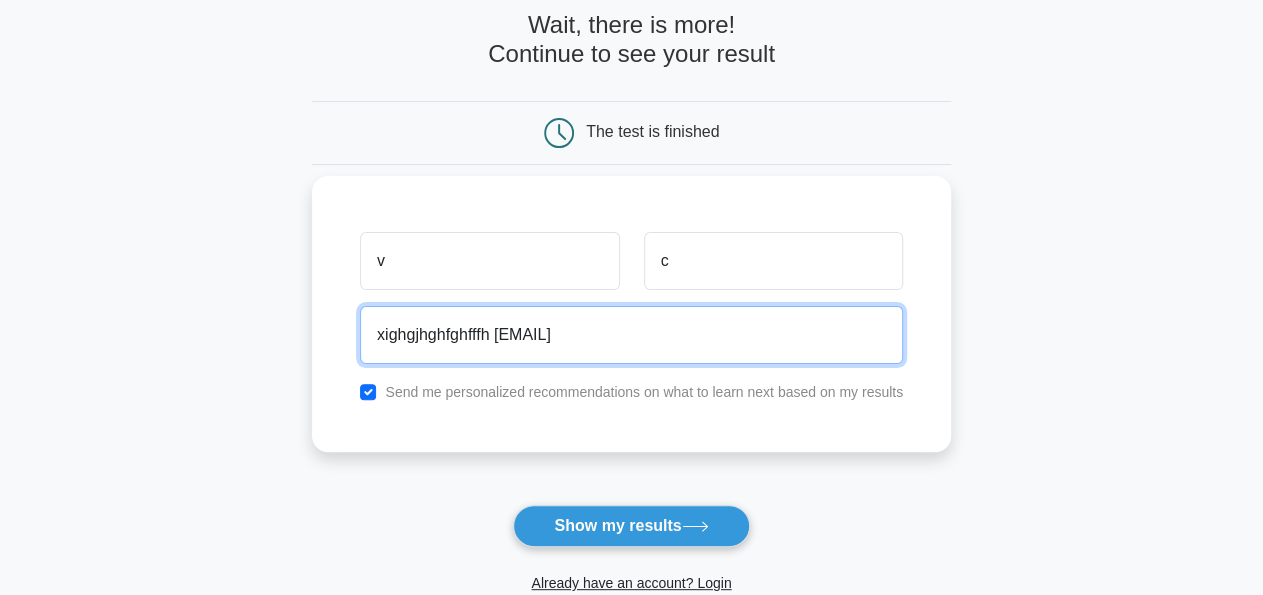 scroll, scrollTop: 0, scrollLeft: 0, axis: both 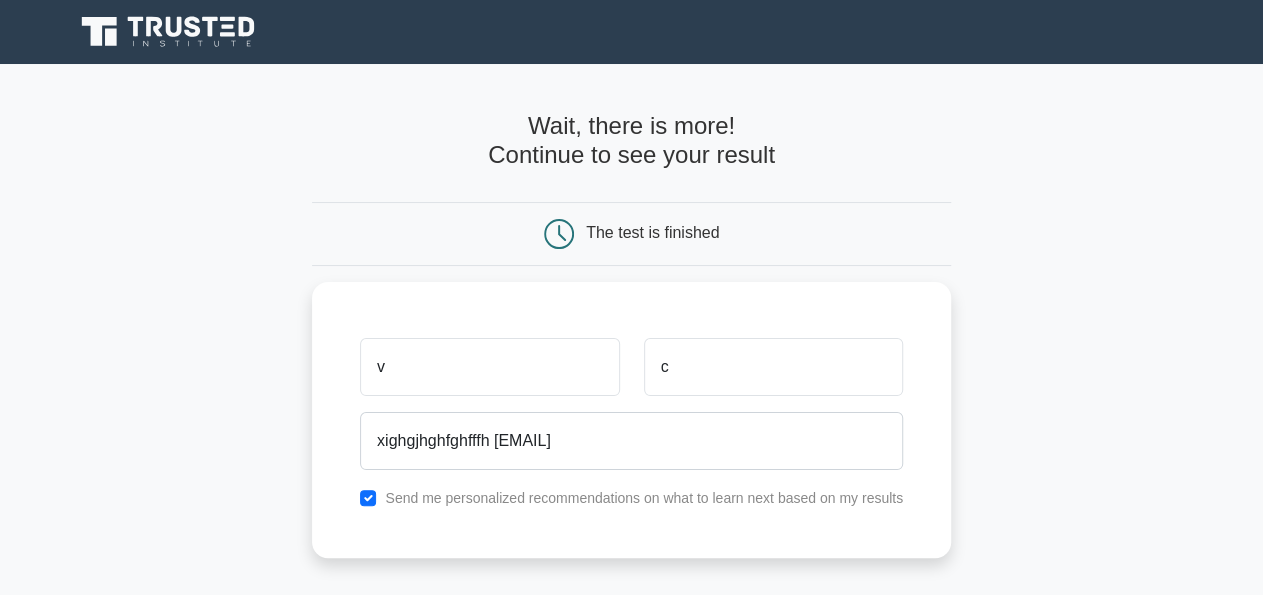 click on "The test is finished" at bounding box center (652, 232) 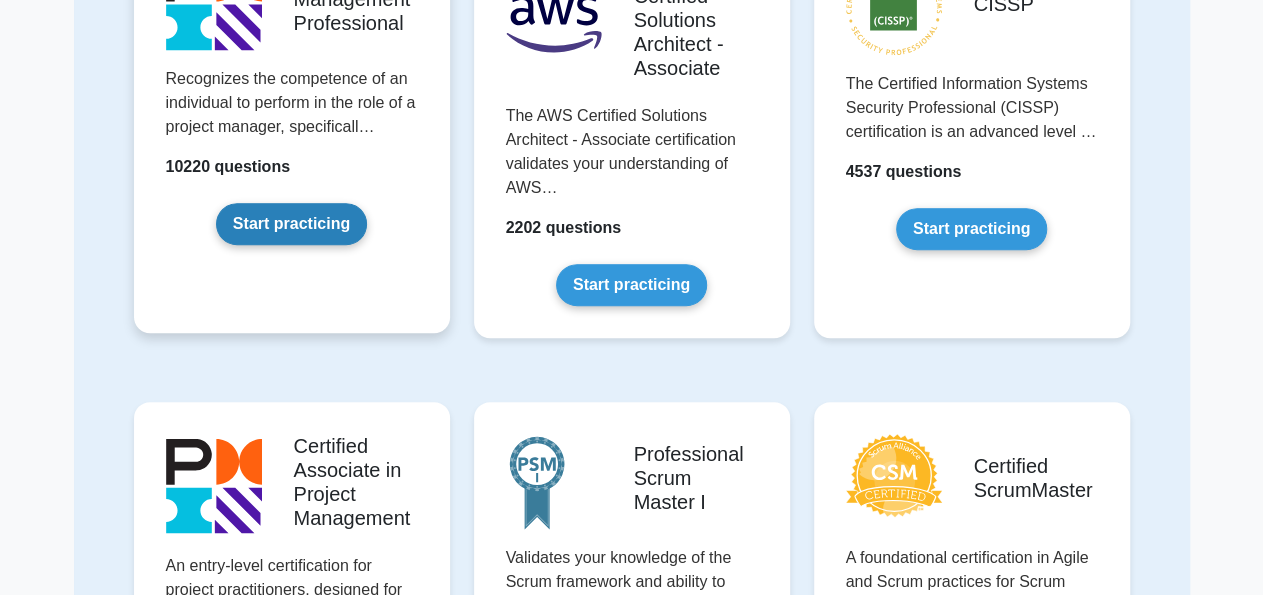 scroll, scrollTop: 208, scrollLeft: 0, axis: vertical 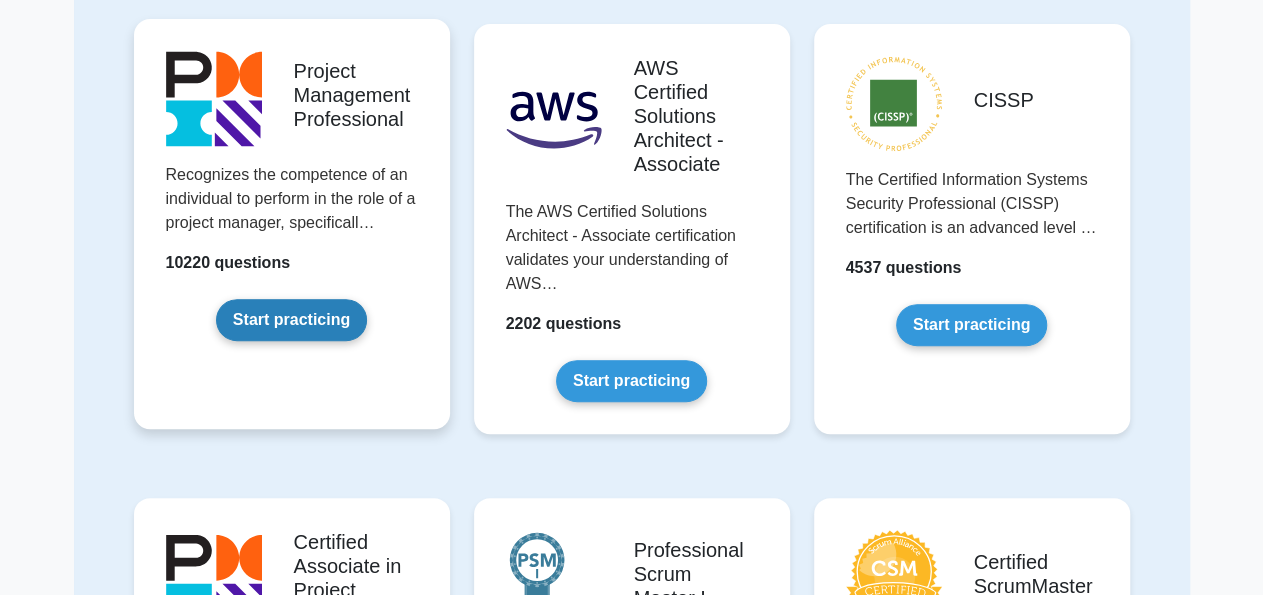click on "Start practicing" at bounding box center (291, 320) 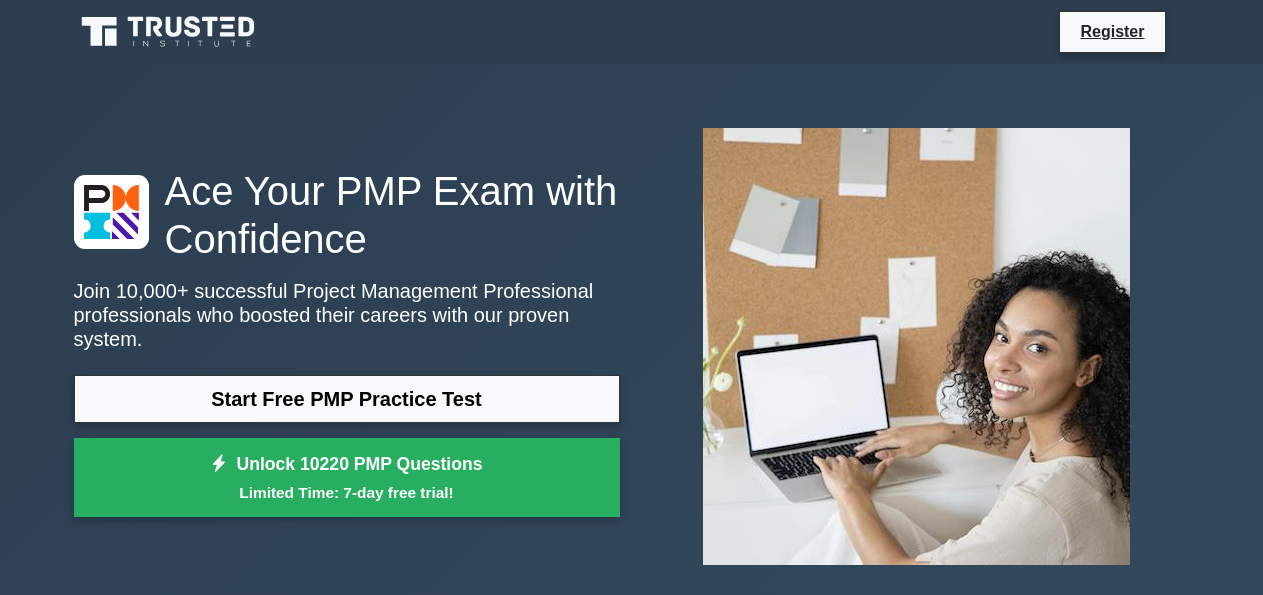 scroll, scrollTop: 0, scrollLeft: 0, axis: both 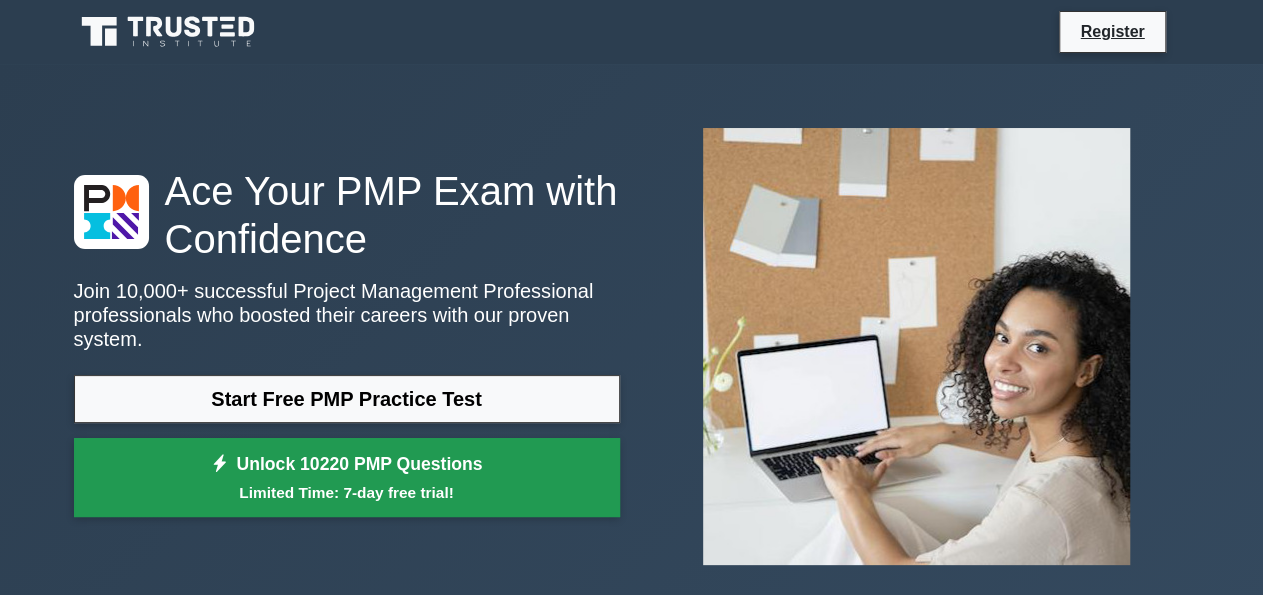 click on "Unlock 10220 PMP Questions
Limited Time: 7-day free trial!" at bounding box center [347, 478] 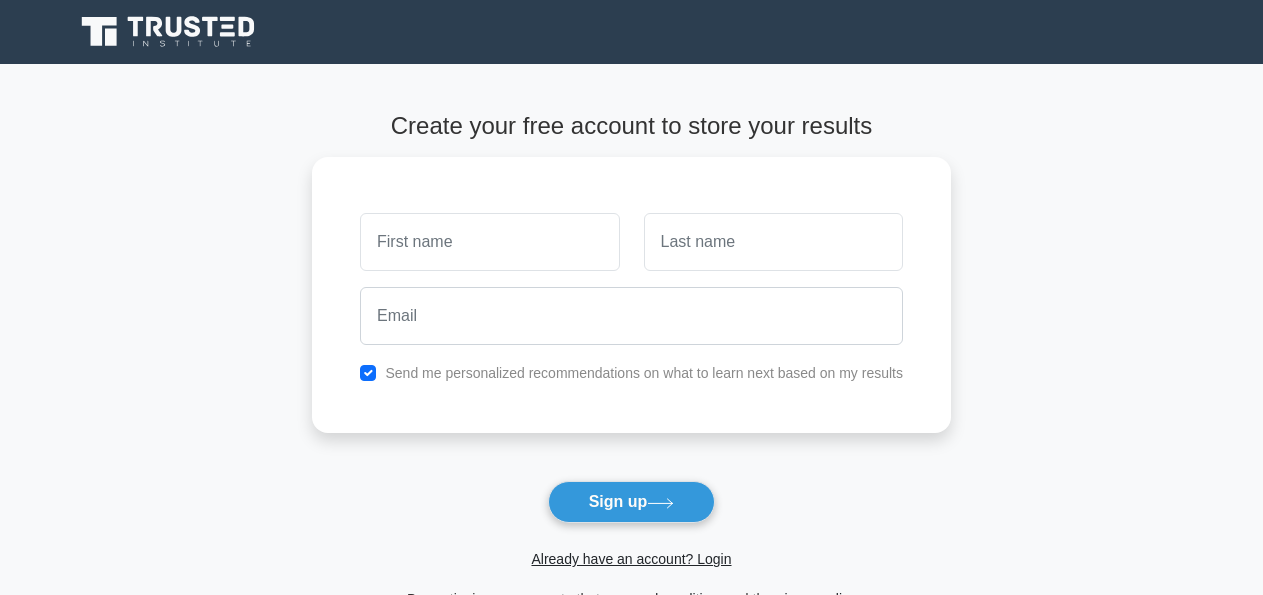 scroll, scrollTop: 0, scrollLeft: 0, axis: both 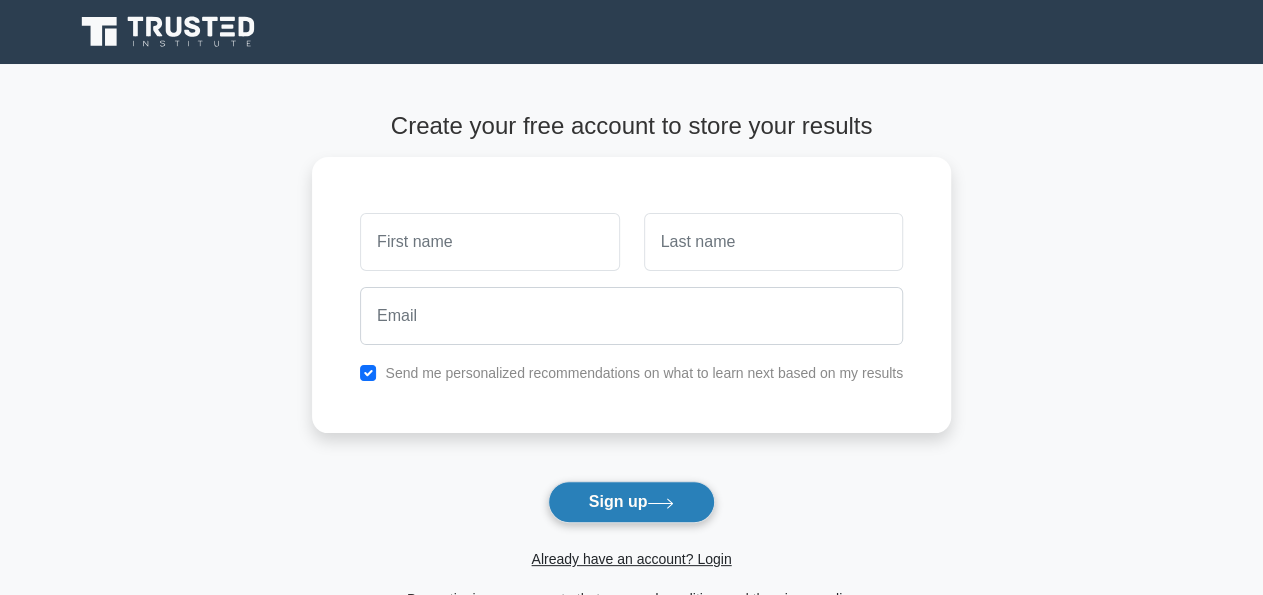 click on "Sign up" at bounding box center [632, 502] 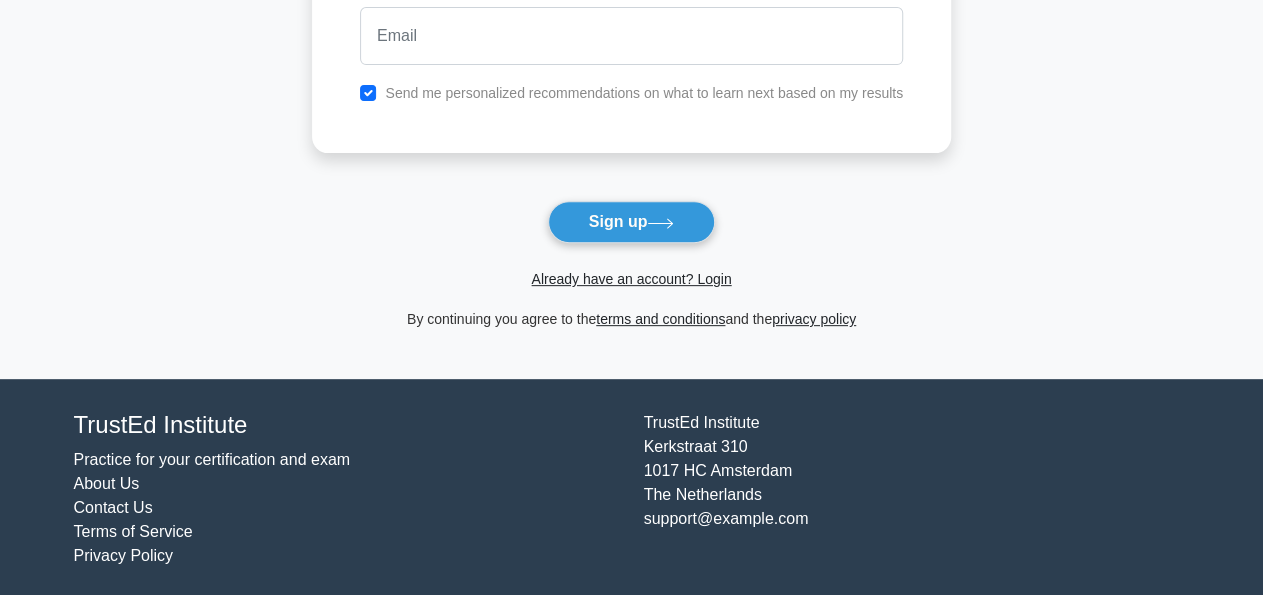 scroll, scrollTop: 283, scrollLeft: 0, axis: vertical 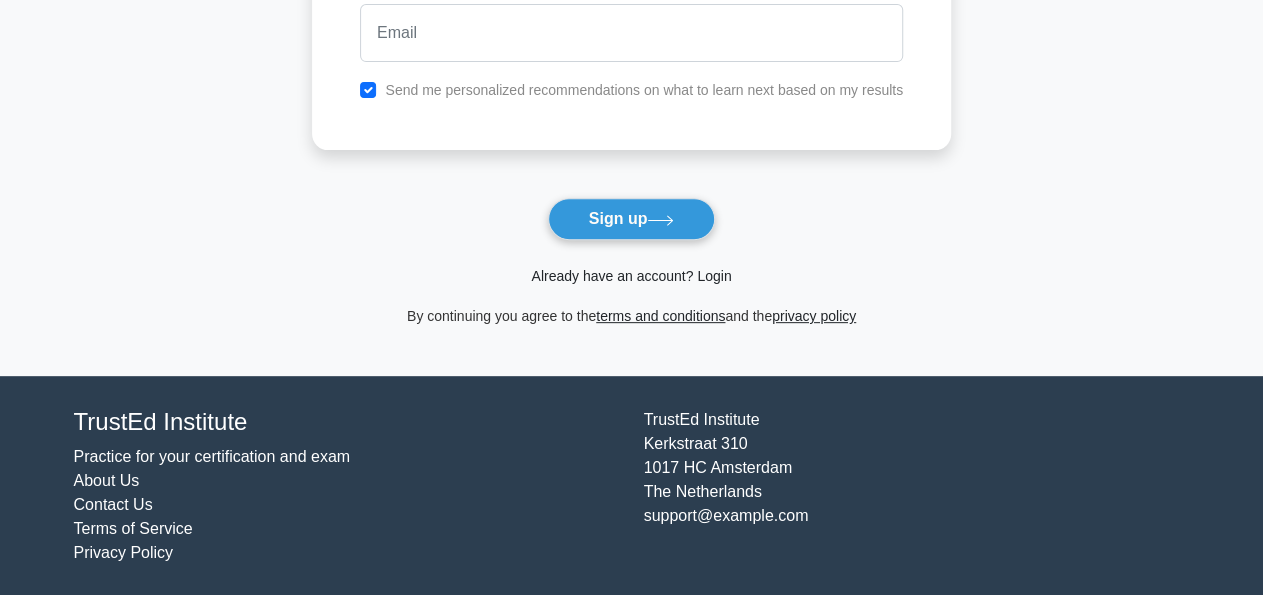 click on "Already have an account? Login" at bounding box center (631, 276) 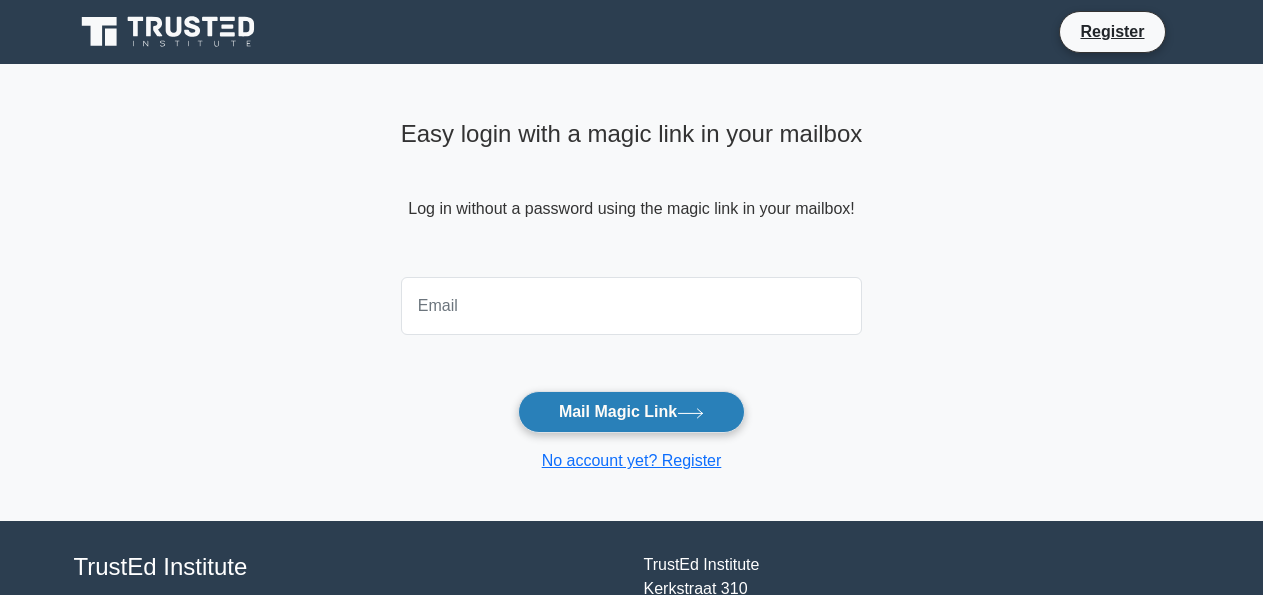scroll, scrollTop: 0, scrollLeft: 0, axis: both 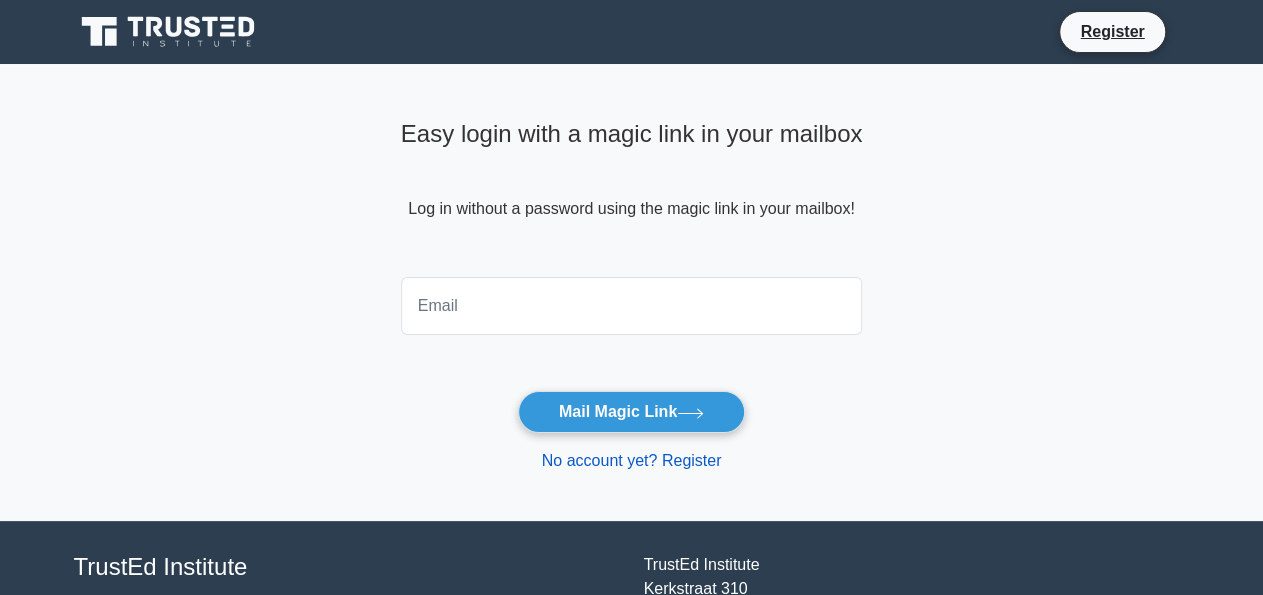 click on "No account yet? Register" at bounding box center (632, 460) 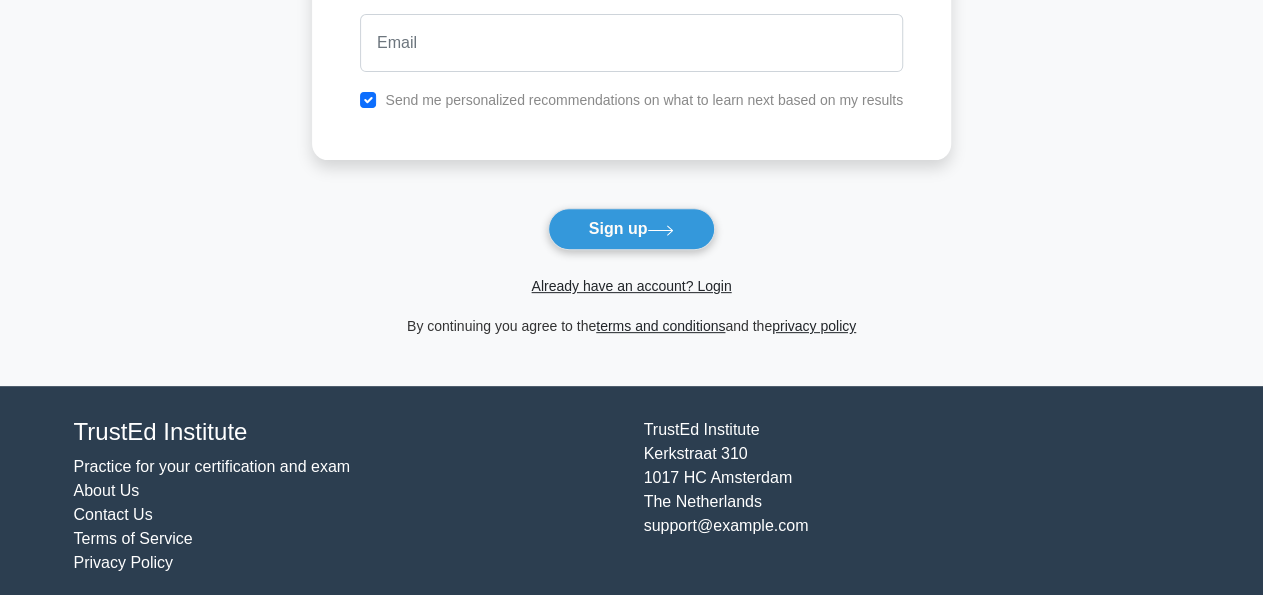 scroll, scrollTop: 283, scrollLeft: 0, axis: vertical 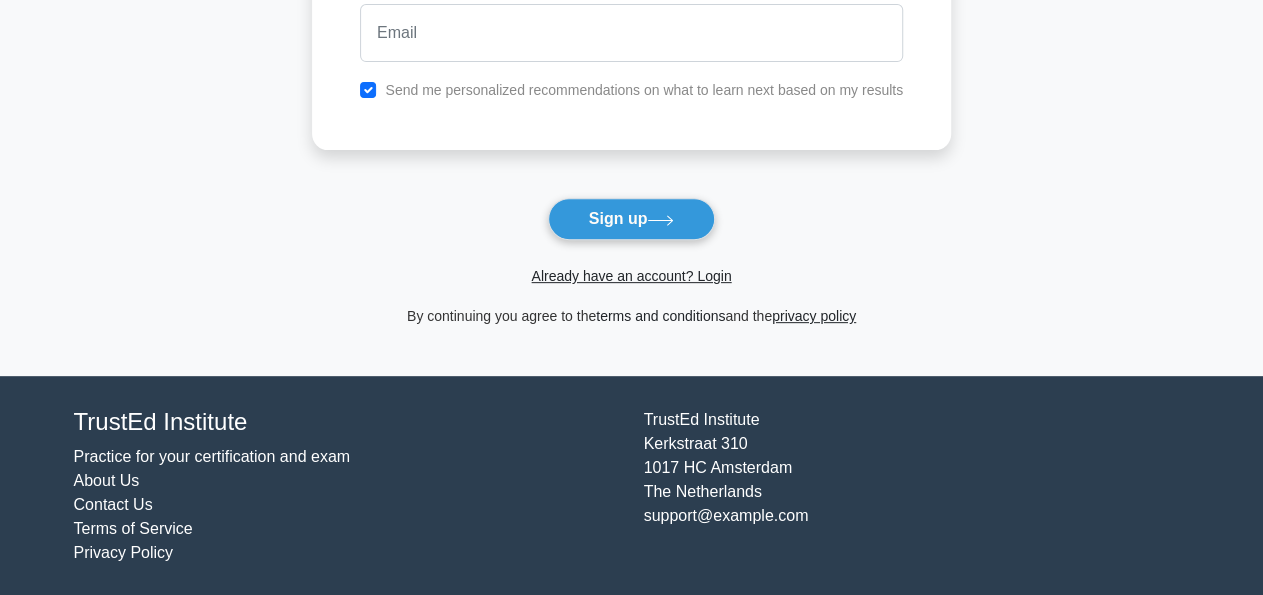 click on "terms and conditions" at bounding box center (660, 316) 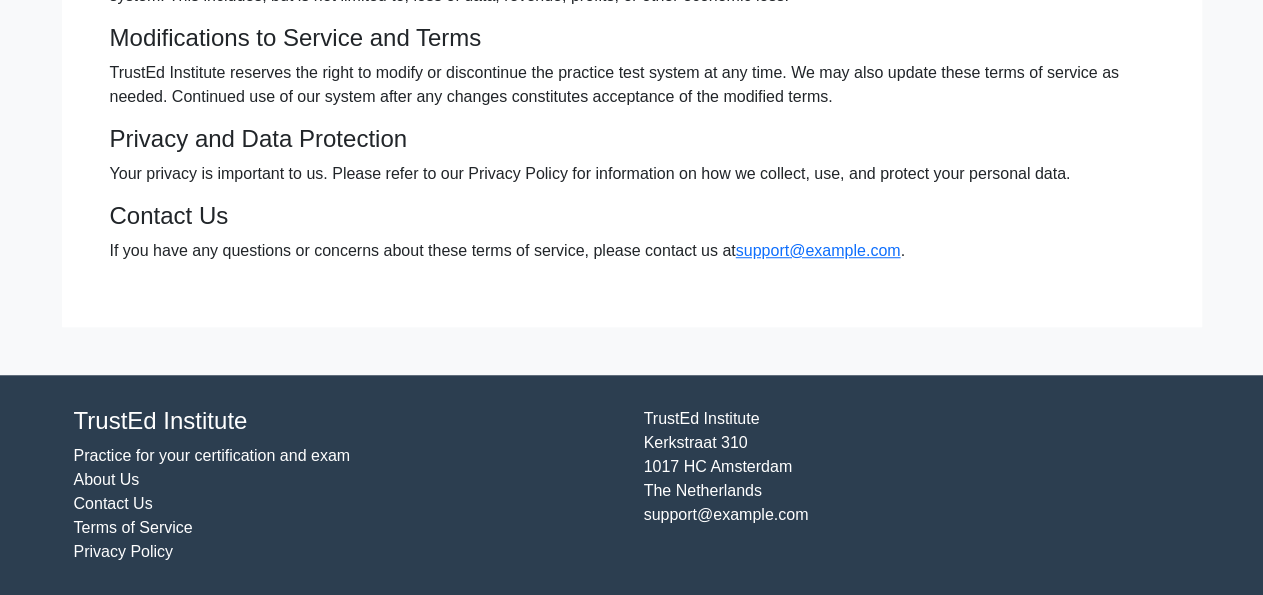 scroll, scrollTop: 624, scrollLeft: 0, axis: vertical 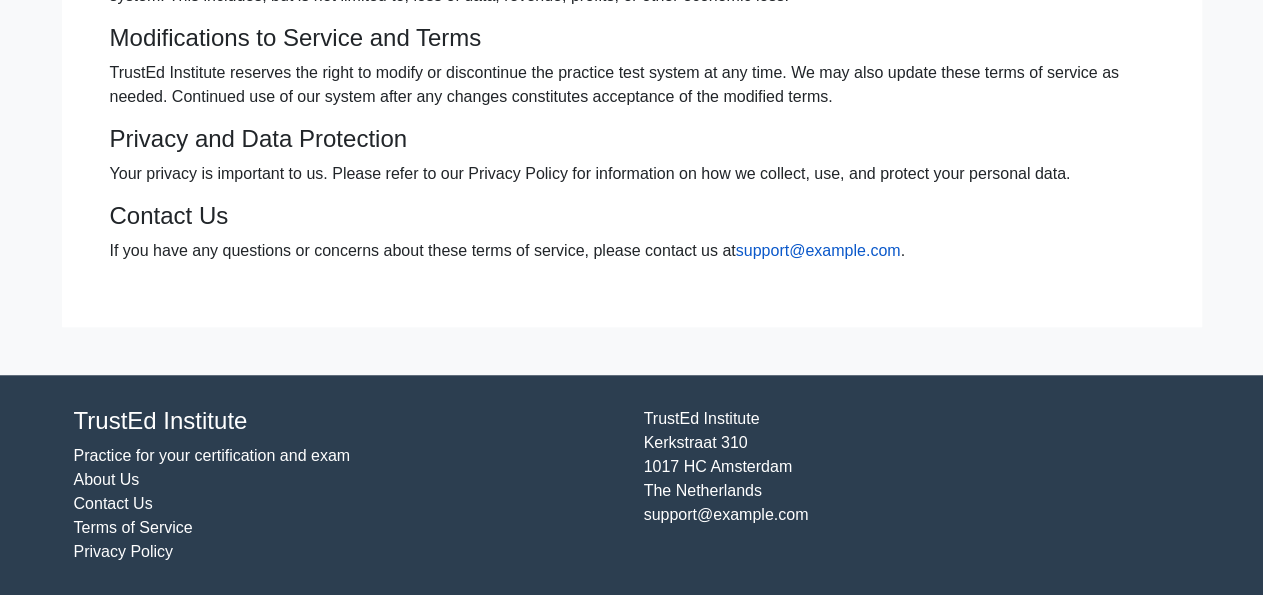 click on "support@trustedinstitute.com" at bounding box center [818, 250] 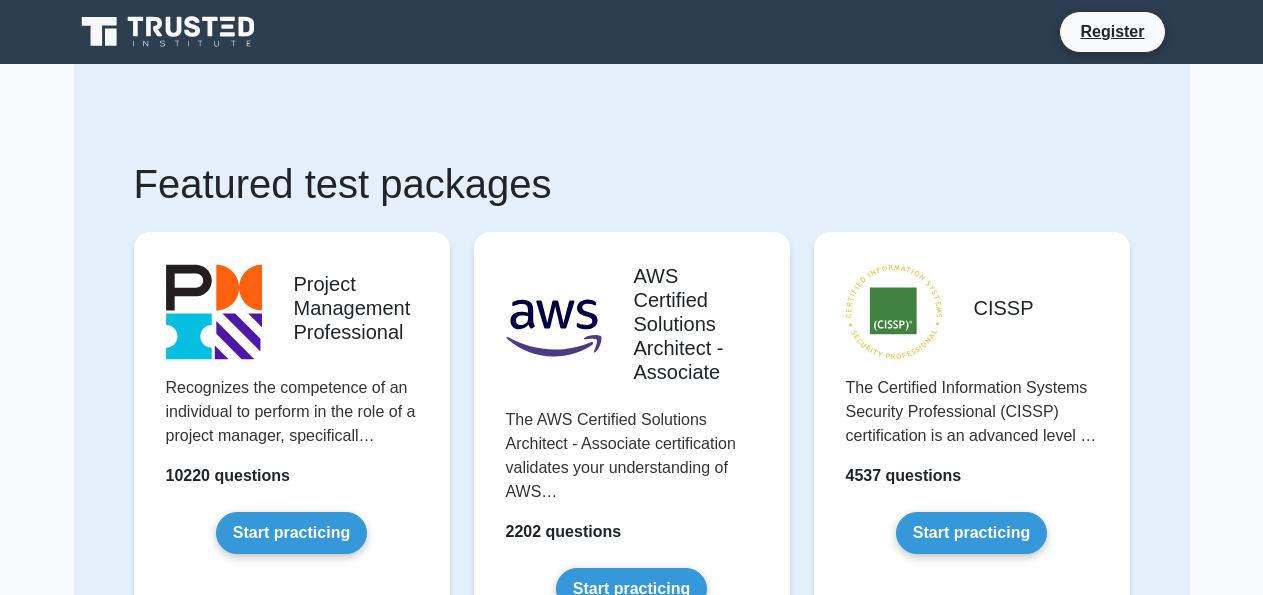 scroll, scrollTop: 0, scrollLeft: 0, axis: both 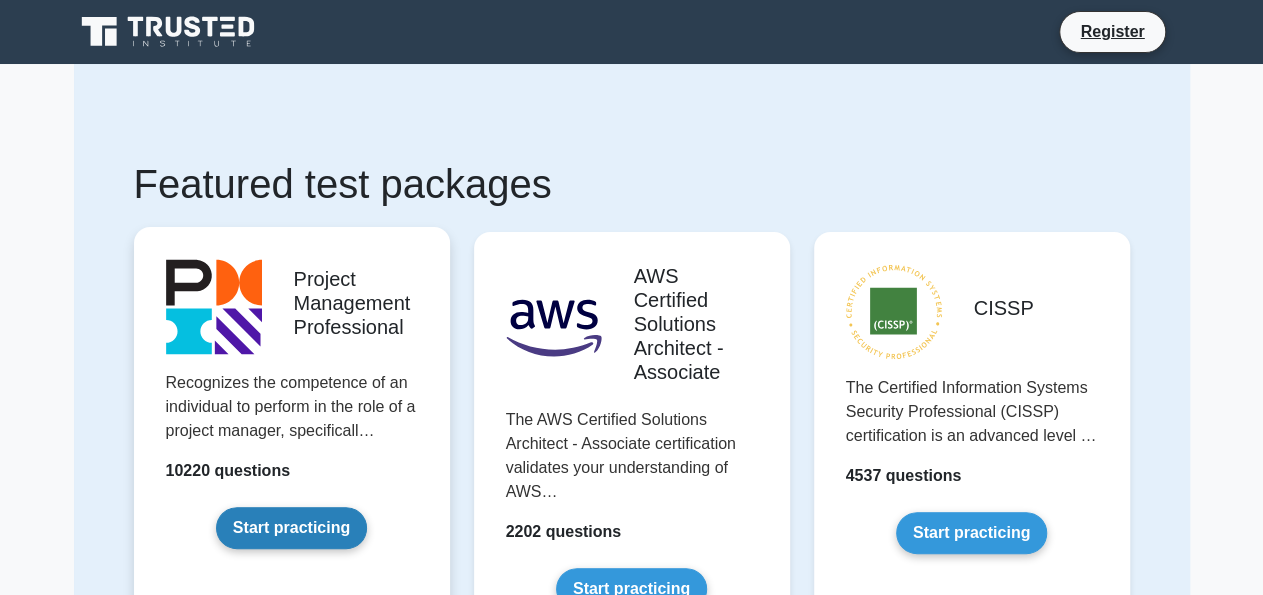 click on "Start practicing" at bounding box center [291, 528] 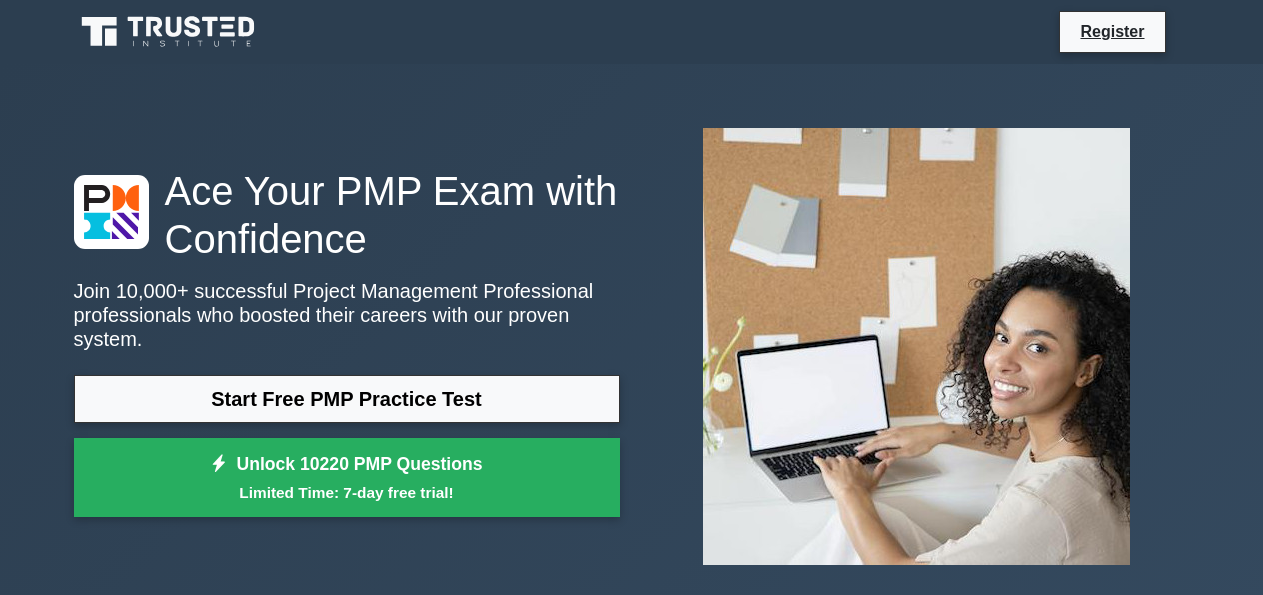 scroll, scrollTop: 0, scrollLeft: 0, axis: both 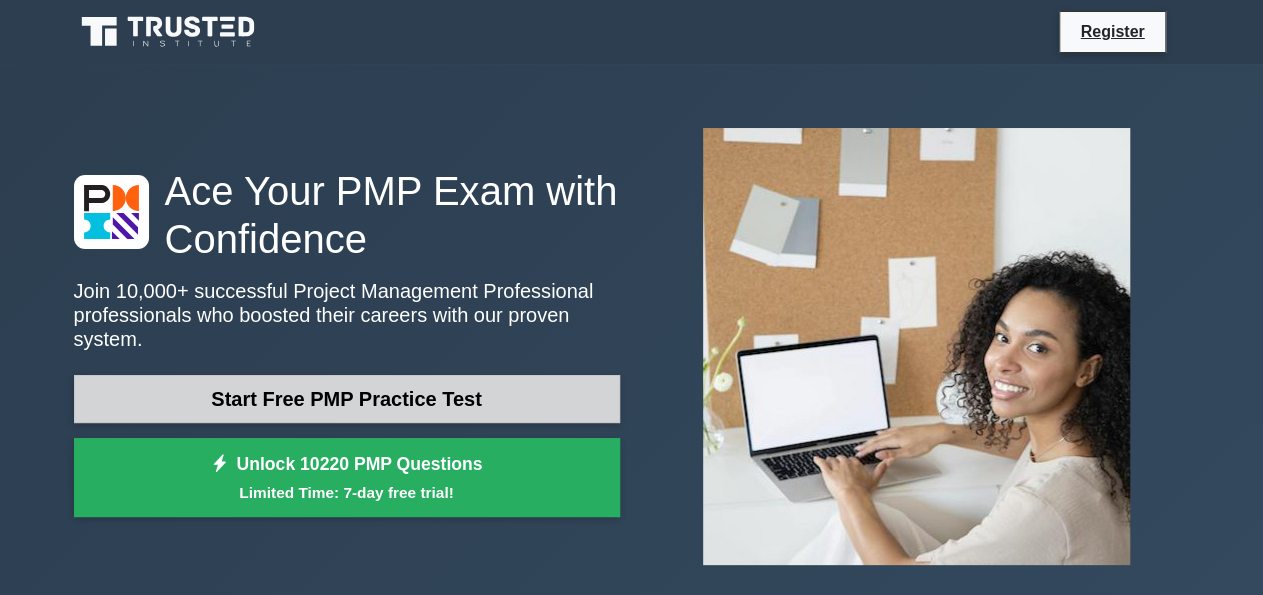 click on "Start Free PMP Practice Test" at bounding box center [347, 399] 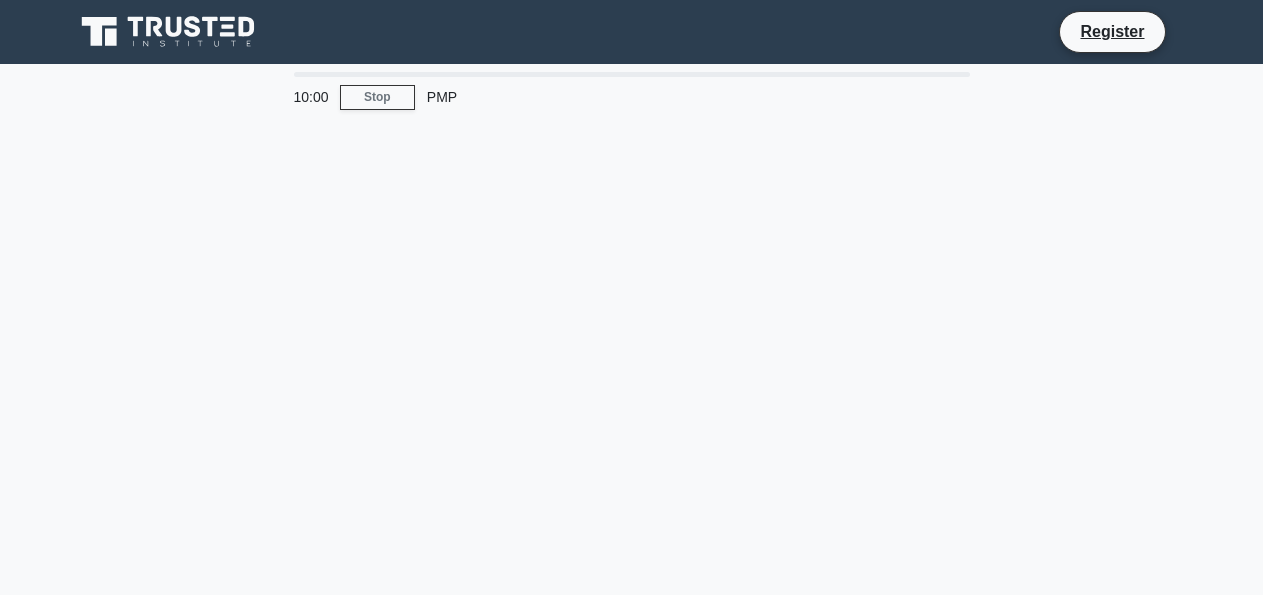 scroll, scrollTop: 0, scrollLeft: 0, axis: both 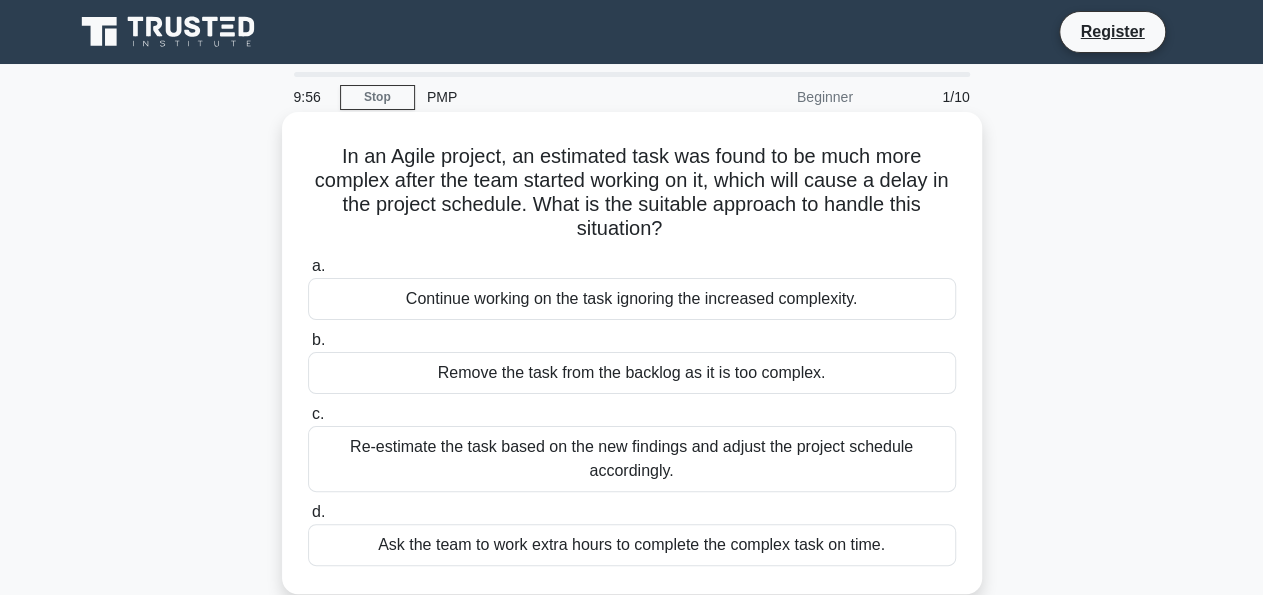click on "b.
Remove the task from the backlog as it is too complex." at bounding box center [632, 361] 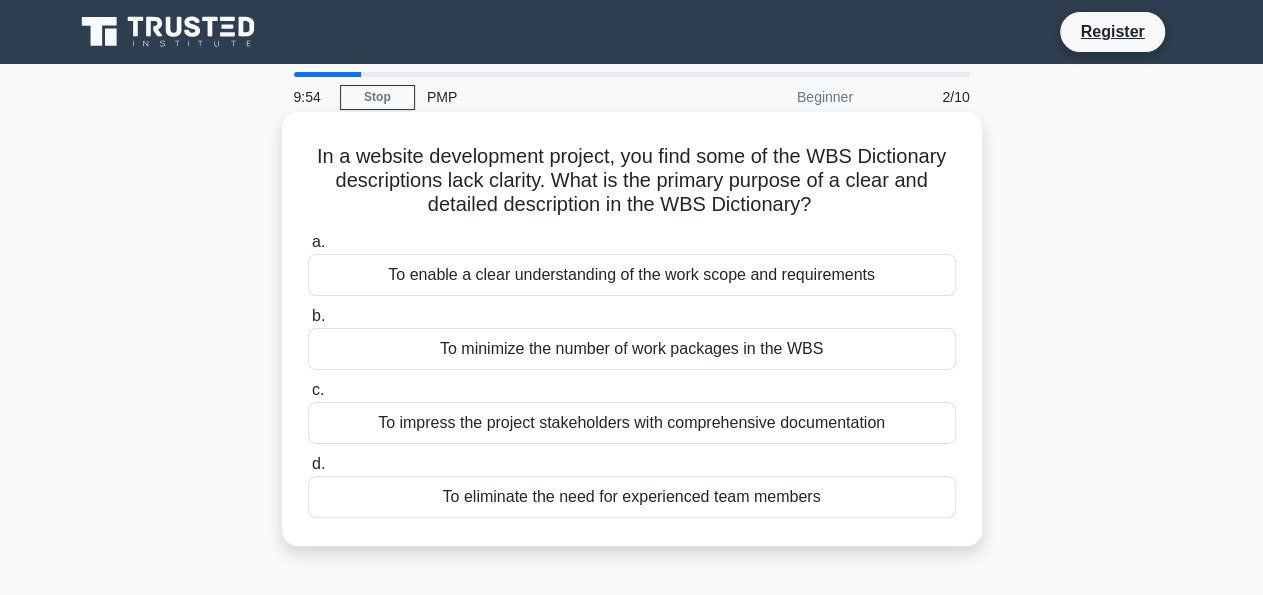 click on "To eliminate the need for experienced team members" at bounding box center [632, 497] 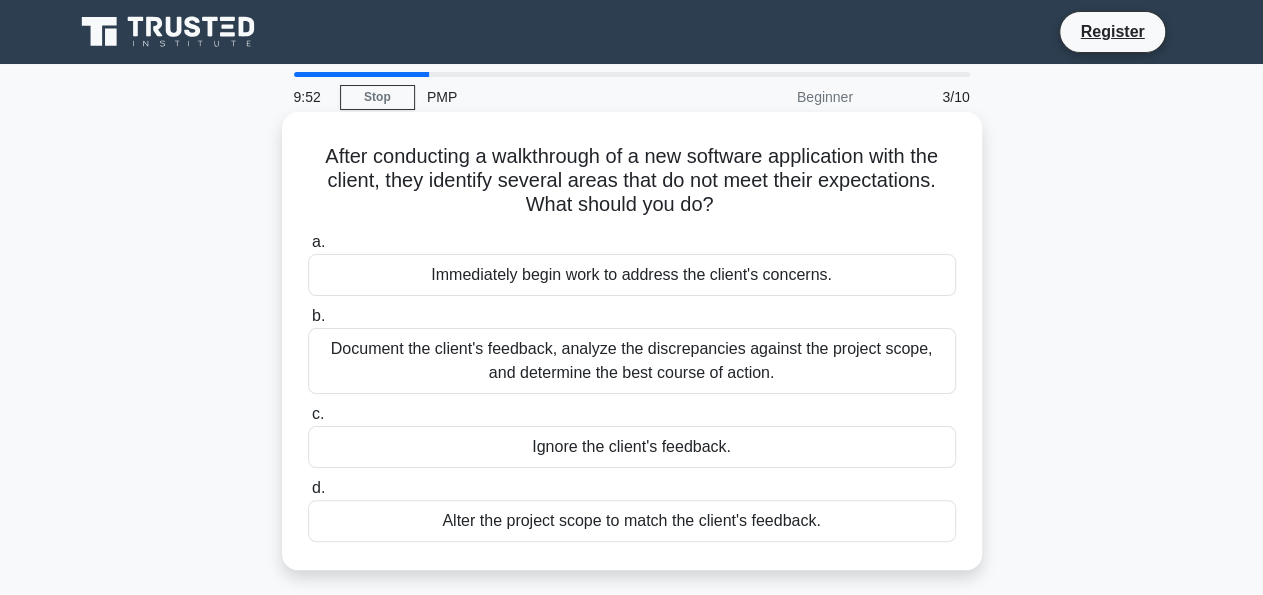click on "Immediately begin work to address the client's concerns." at bounding box center [632, 275] 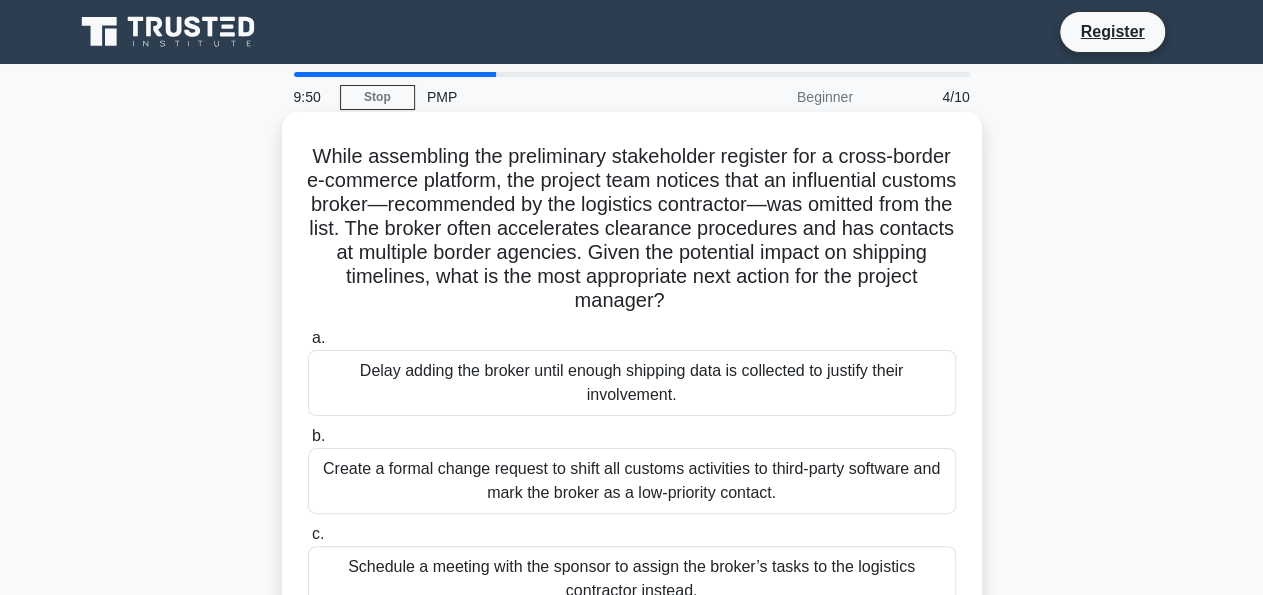 click on "Delay adding the broker until enough shipping data is collected to justify their involvement." at bounding box center (632, 383) 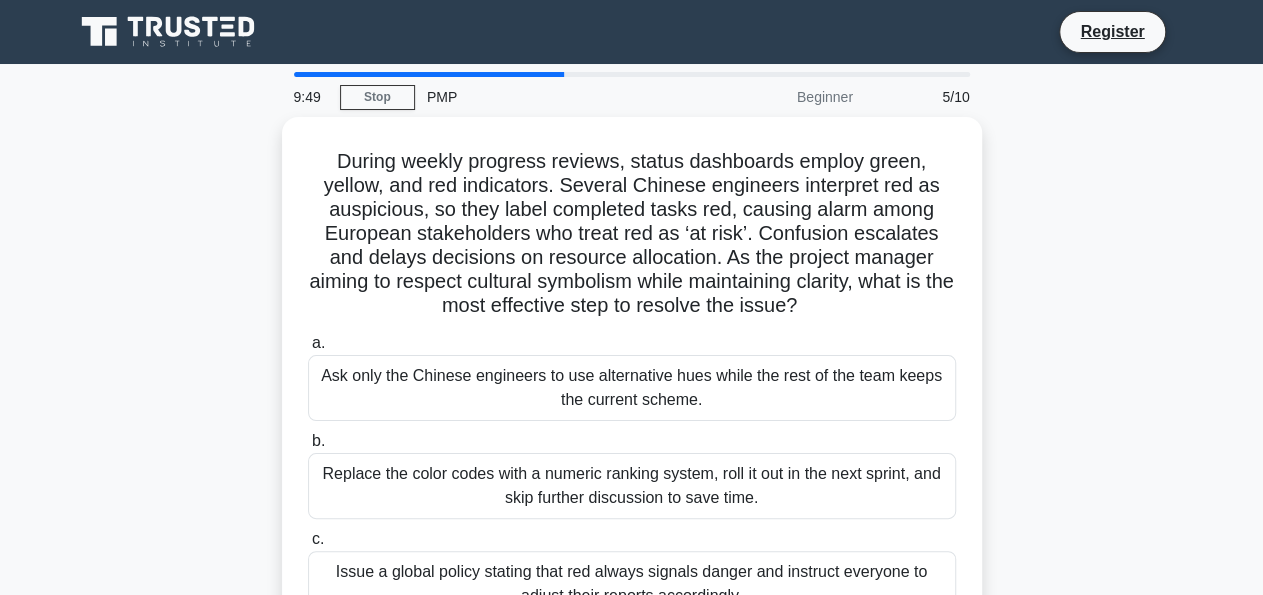 click on "Ask only the Chinese engineers to use alternative hues while the rest of the team keeps the current scheme." at bounding box center (632, 388) 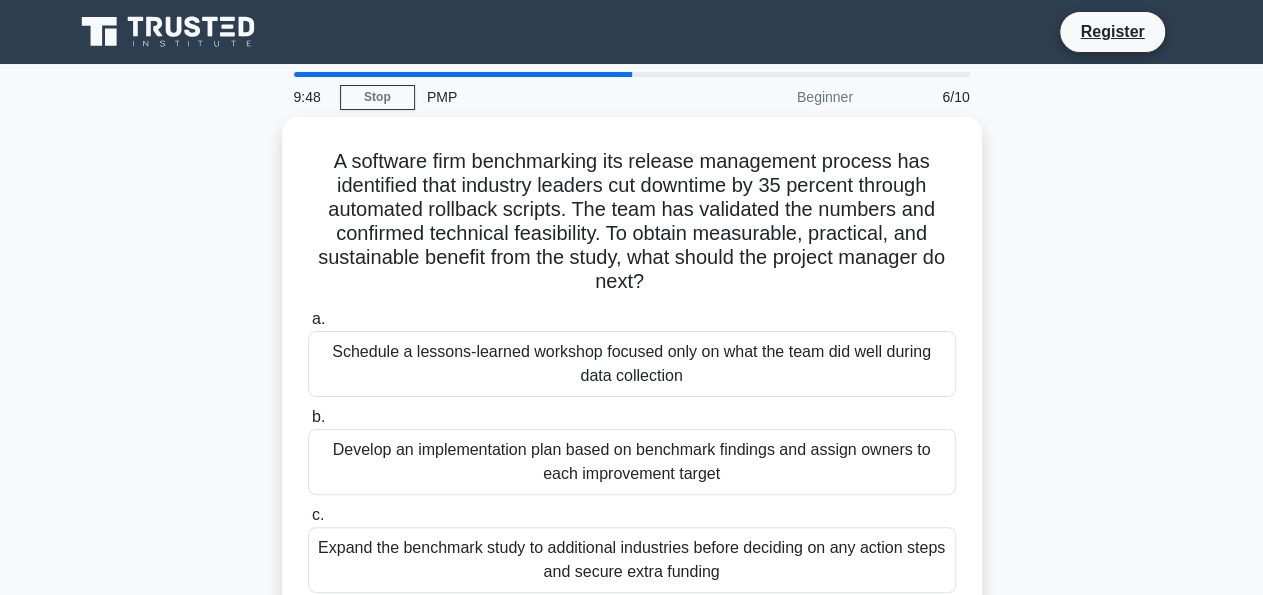 click on "a.
Schedule a lessons-learned workshop focused only on what the team did well during data collection
b.
c.
d." at bounding box center (632, 499) 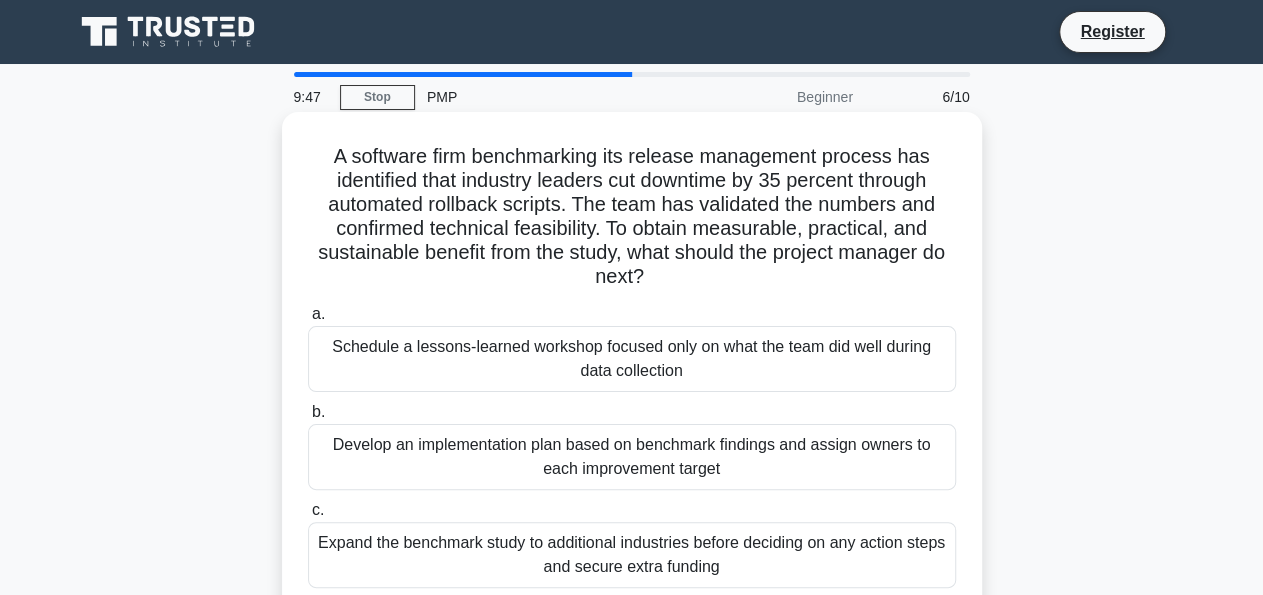 click on "Schedule a lessons-learned workshop focused only on what the team did well during data collection" at bounding box center (632, 359) 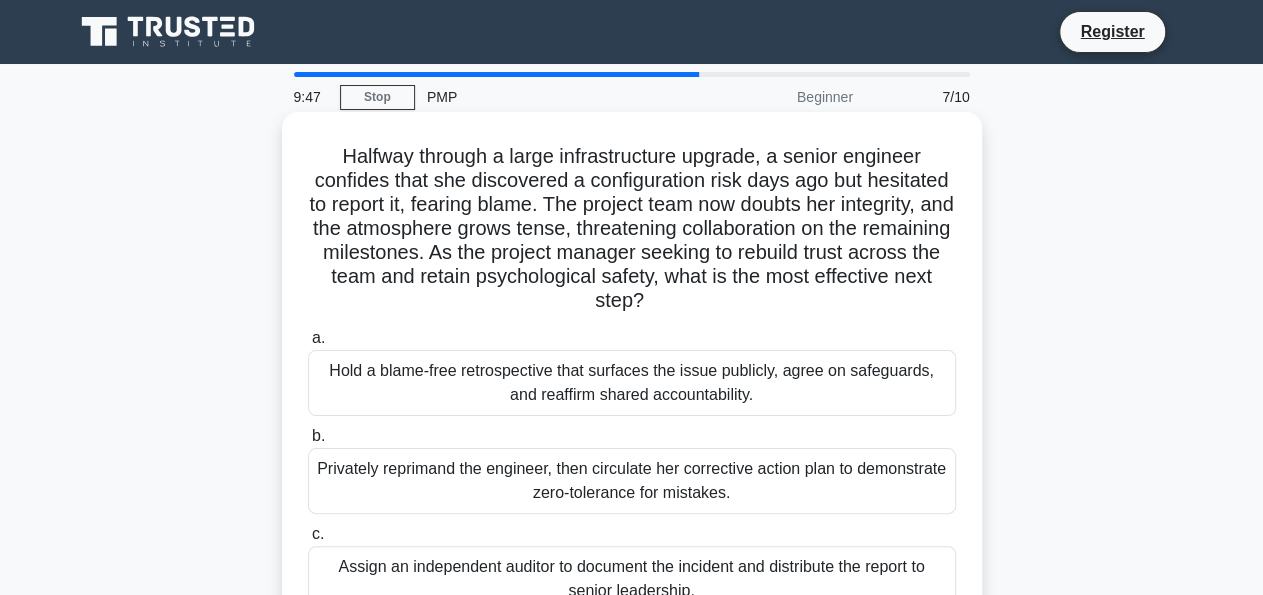 click on "Hold a blame-free retrospective that surfaces the issue publicly, agree on safeguards, and reaffirm shared accountability." at bounding box center [632, 383] 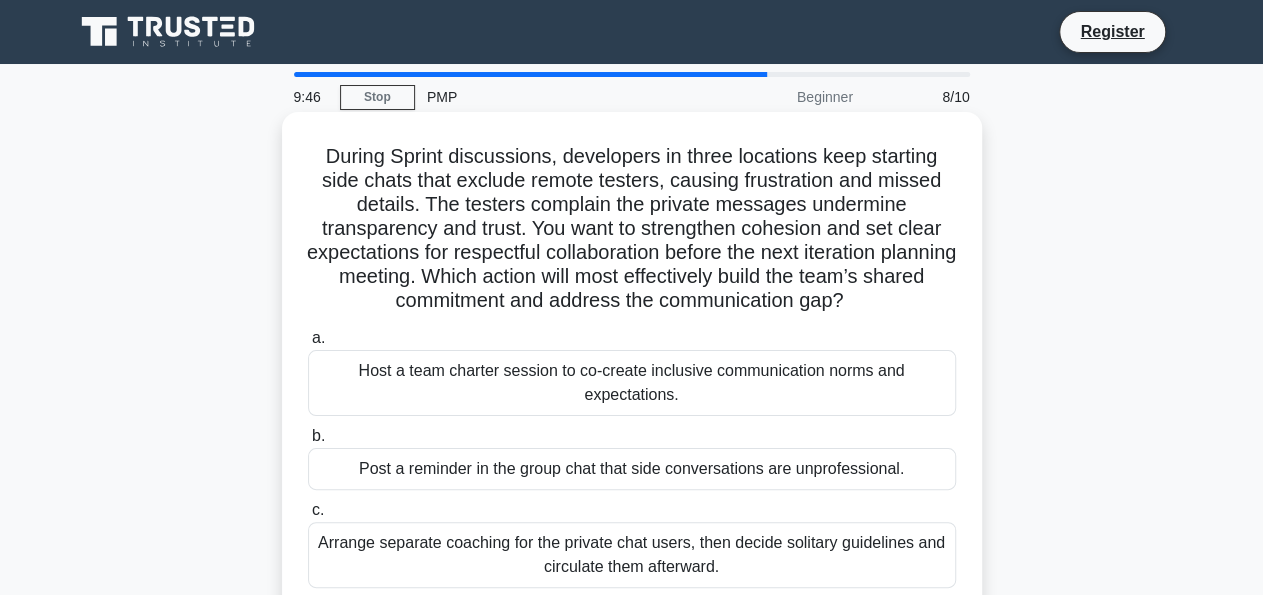 click on "Host a team charter session to co-create inclusive communication norms and expectations." at bounding box center (632, 383) 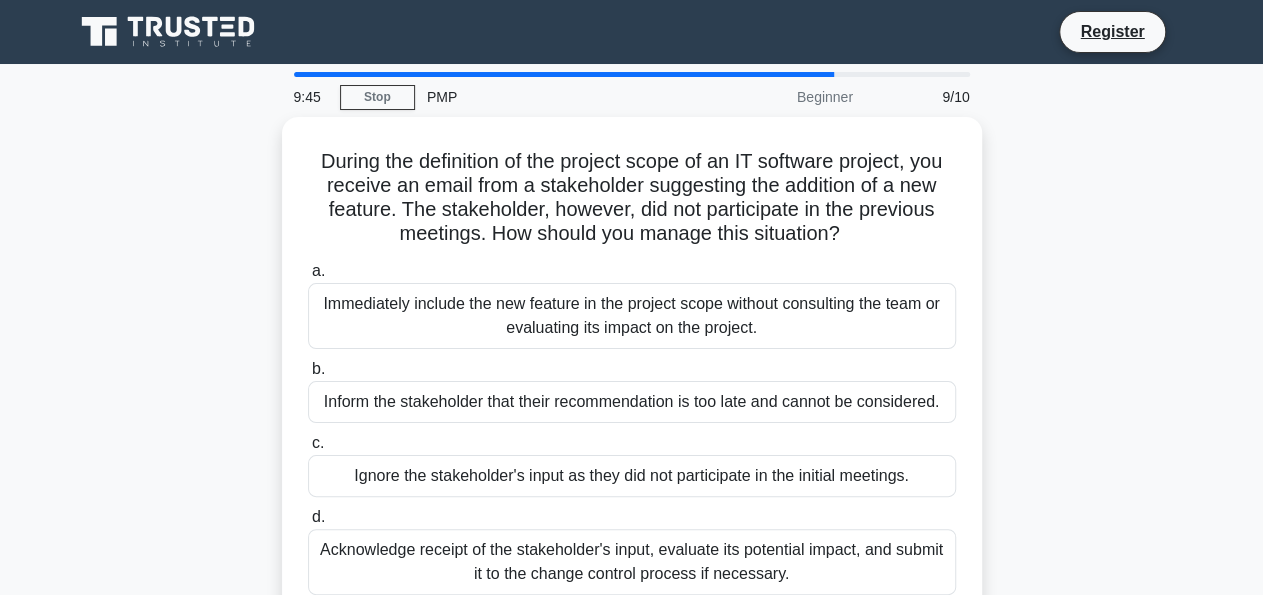 click on "Inform the stakeholder that their recommendation is too late and cannot be considered." at bounding box center (632, 402) 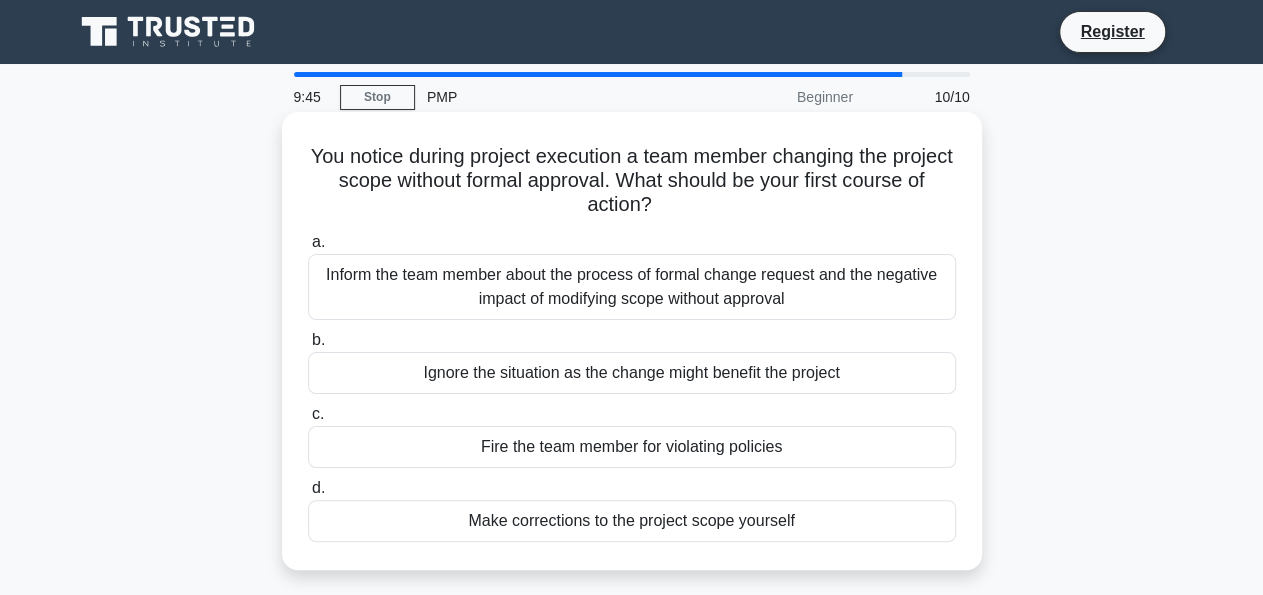 click on "Inform the team member about the process of formal change request and the negative impact of modifying scope without approval" at bounding box center [632, 287] 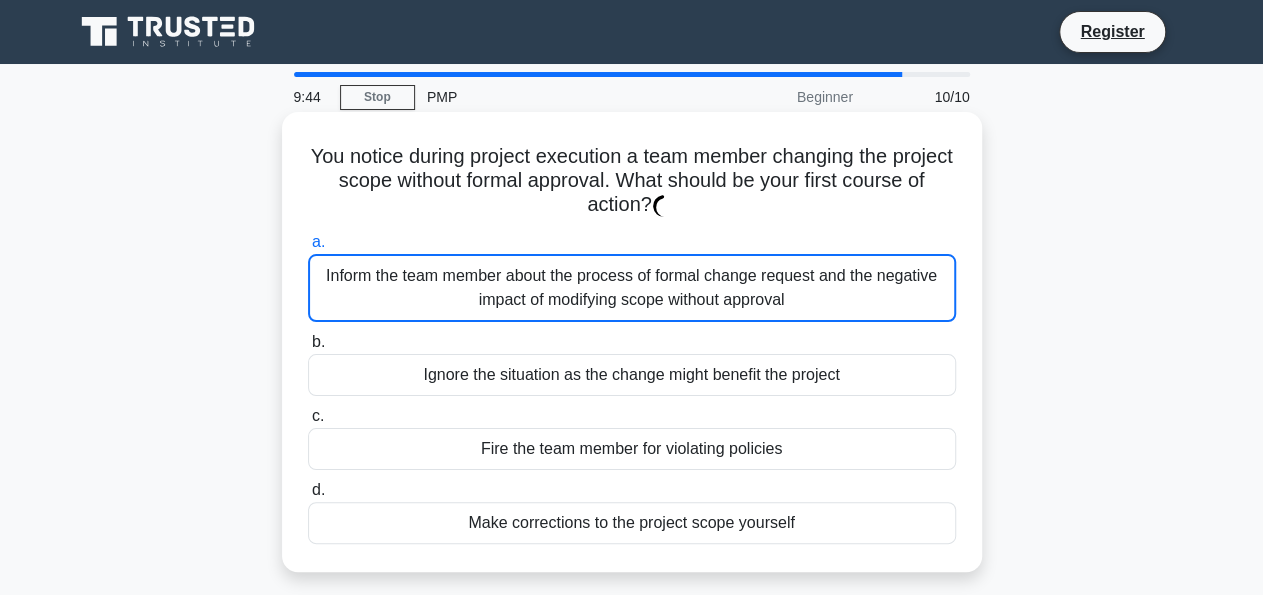 click on "Inform the team member about the process of formal change request and the negative impact of modifying scope without approval" at bounding box center [632, 288] 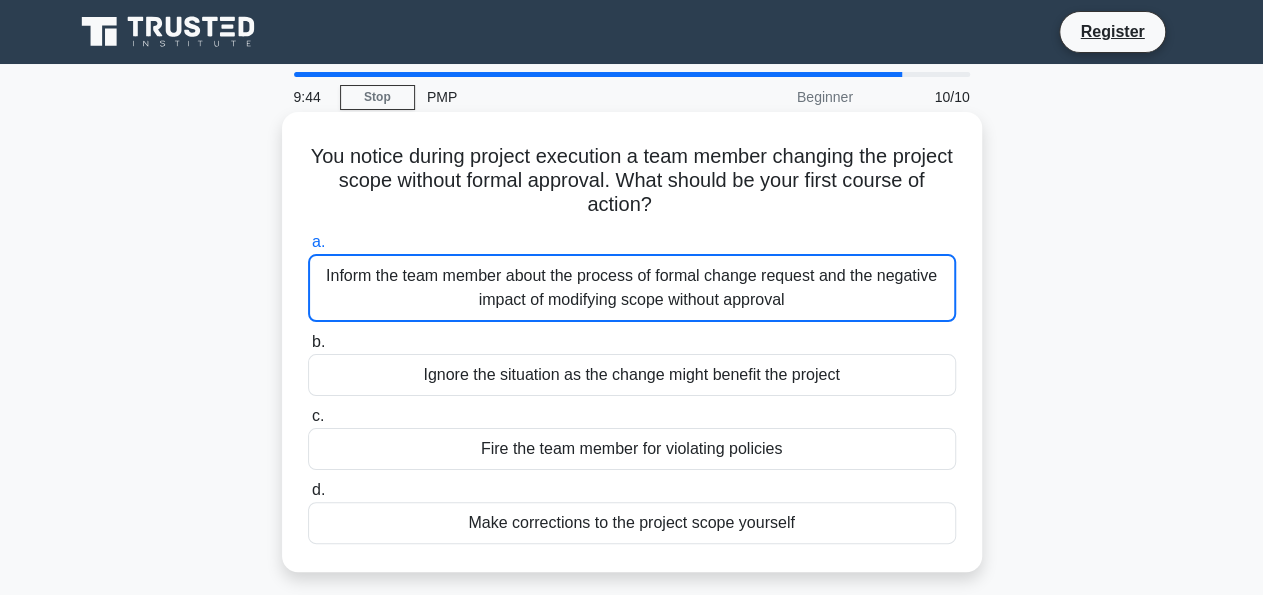 click on "Inform the team member about the process of formal change request and the negative impact of modifying scope without approval" at bounding box center [632, 288] 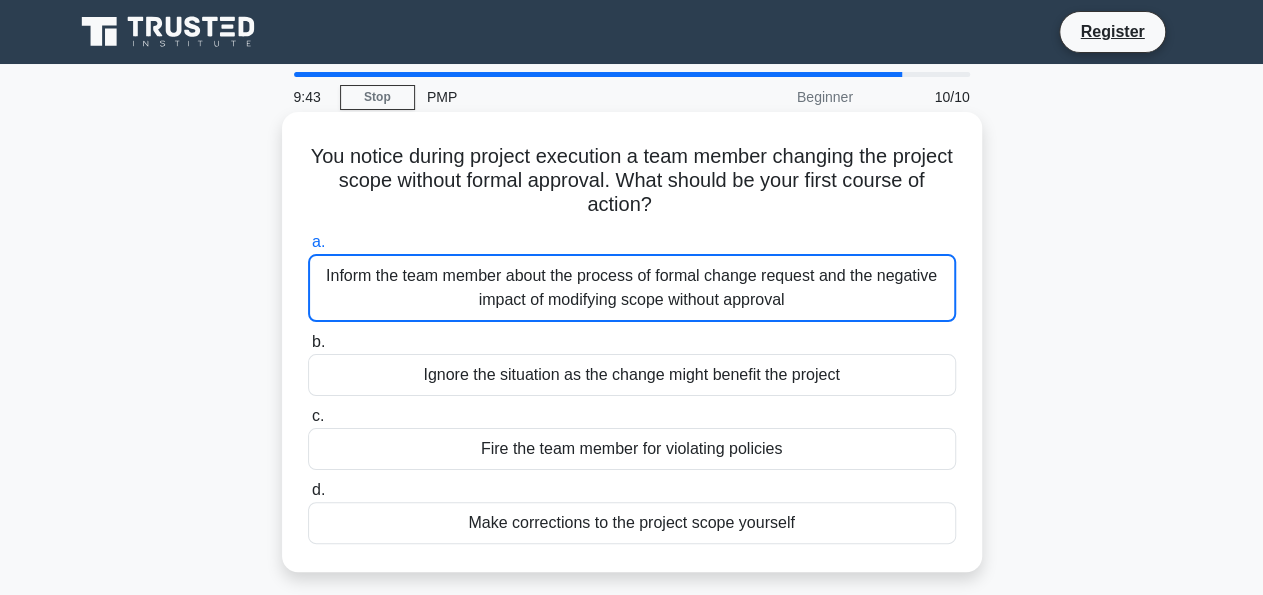 click on "Inform the team member about the process of formal change request and the negative impact of modifying scope without approval" at bounding box center (632, 288) 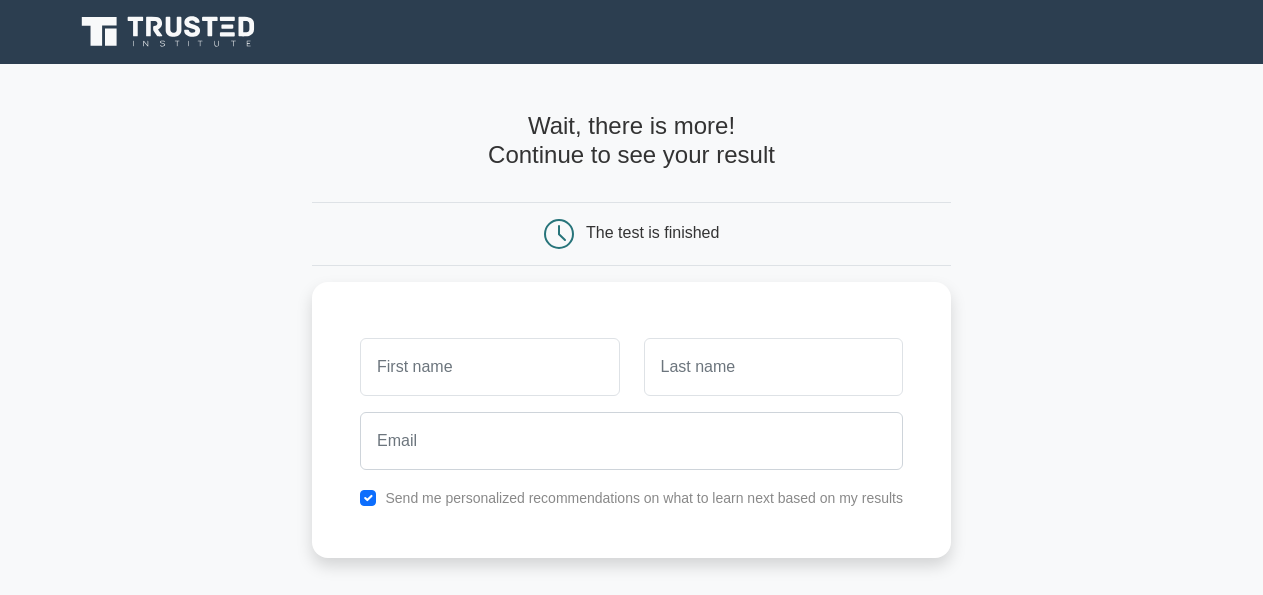 scroll, scrollTop: 0, scrollLeft: 0, axis: both 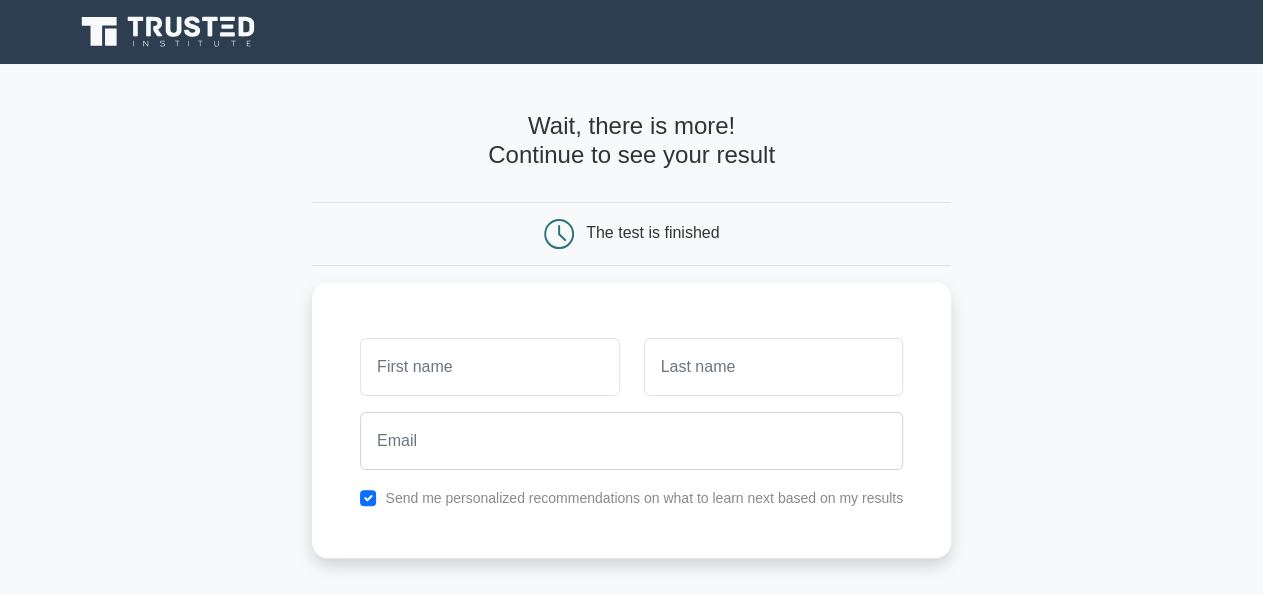 click on "Send me personalized recommendations on what to learn next based on my results" at bounding box center [631, 420] 